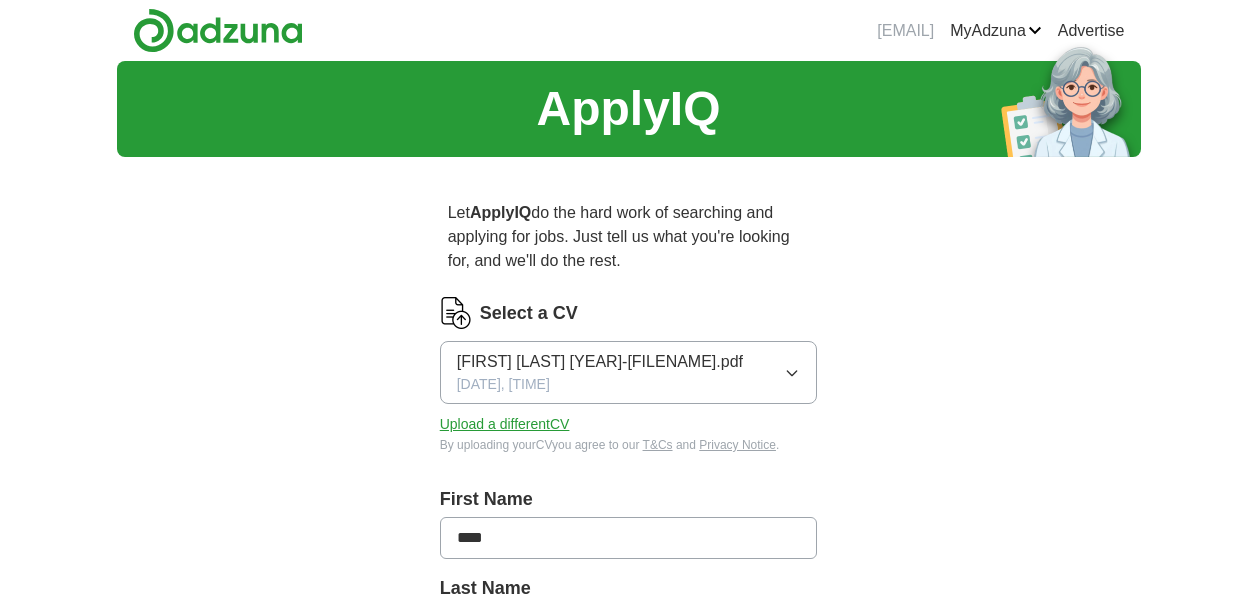 scroll, scrollTop: 0, scrollLeft: 0, axis: both 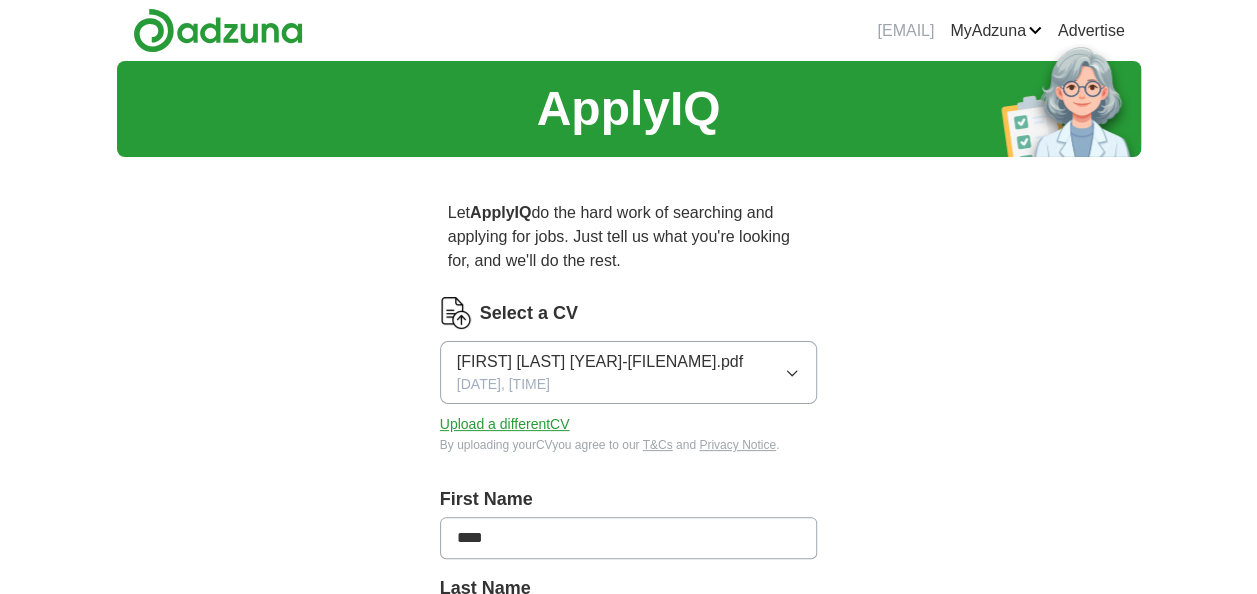 click on "[FIRST] [LAST] [DATE]-[FILENAME].pdf [DATE], [TIME]" at bounding box center (629, 372) 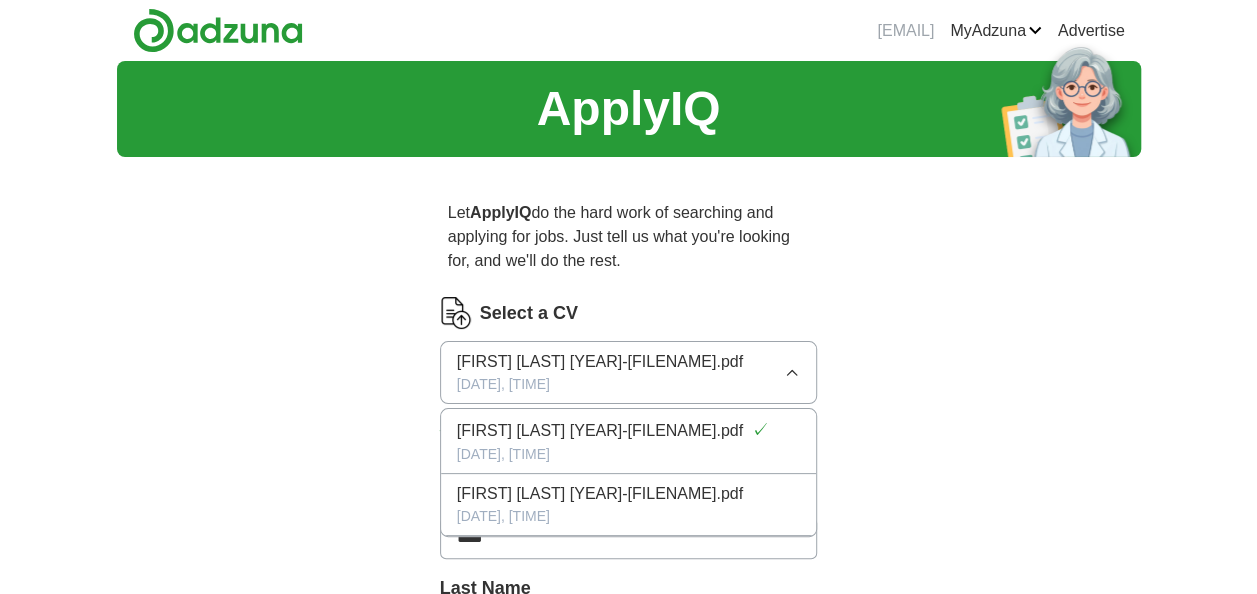 click on "Select a CV [FIRST] [LAST] [YEAR]-[FILENAME].pdf [DATE], [TIME] [FIRST] [LAST] [YEAR]-[FILENAME].pdf [DATE], [TIME] Upload a different CV By uploading your CV you agree to our T&Cs and Privacy Notice. First Name **** Last Name ******** What job are you looking for? Enter or select a minimum of 3 job titles (4-8 recommended) Where do you want to work? 25 mile radius What's your minimum salary? No minimum salary set £ 20 k £ 100 k+ Start applying for jobs By registering, you consent to us applying to suitable jobs for you" at bounding box center (629, 755) 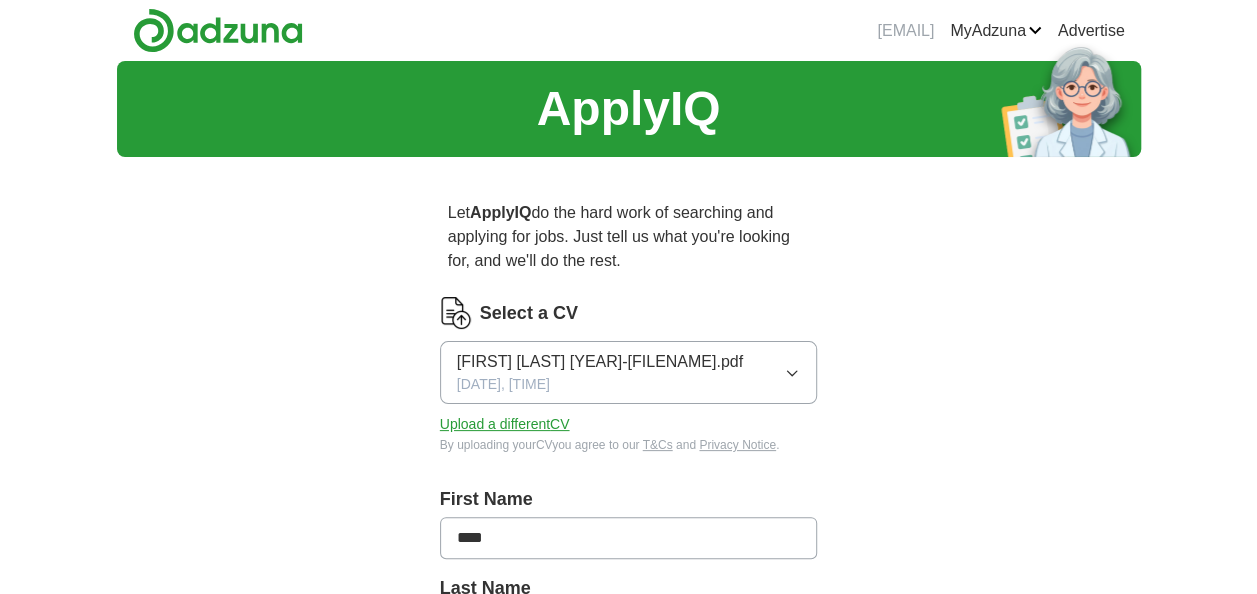 click on "Upload a different  CV" at bounding box center (505, 424) 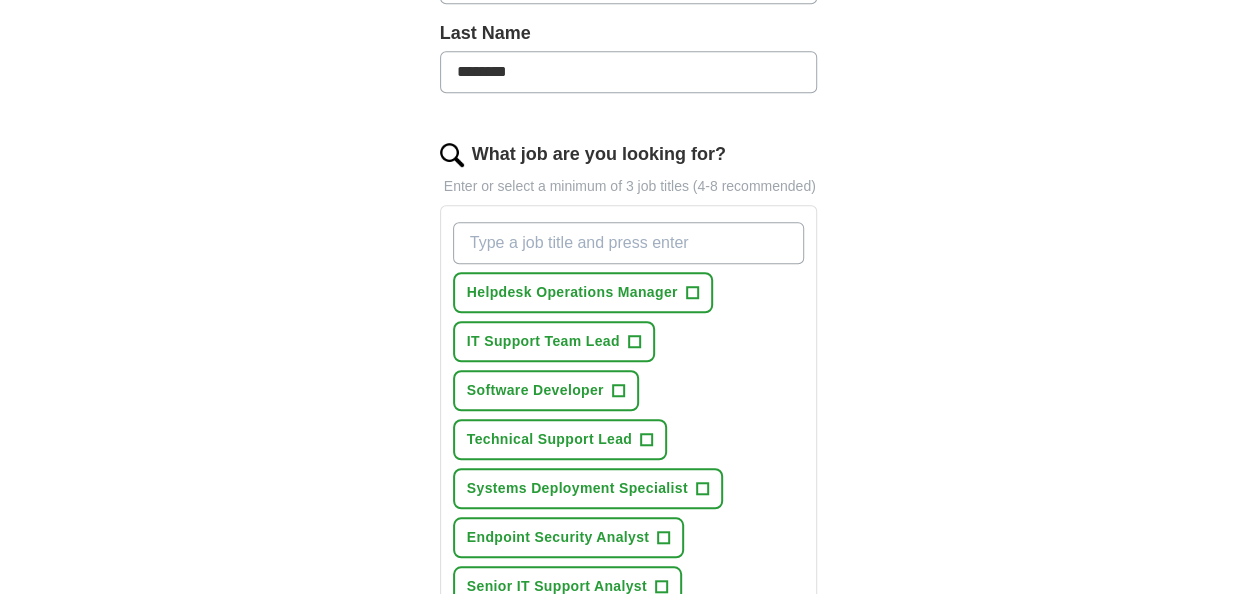 scroll, scrollTop: 565, scrollLeft: 0, axis: vertical 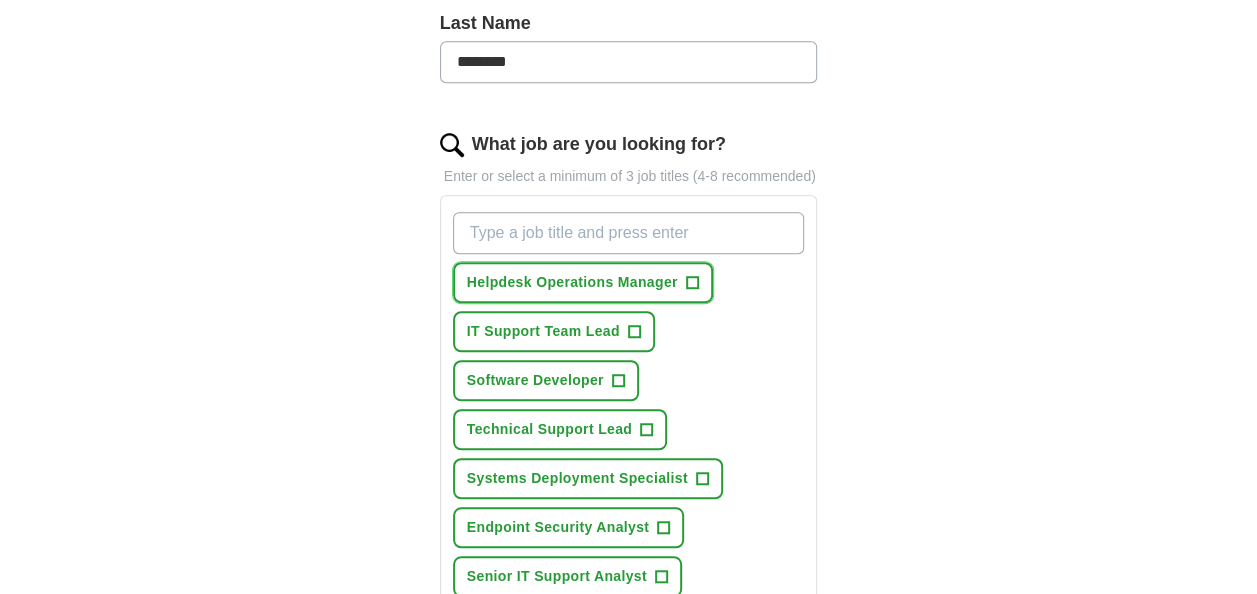 click on "+" at bounding box center [692, 283] 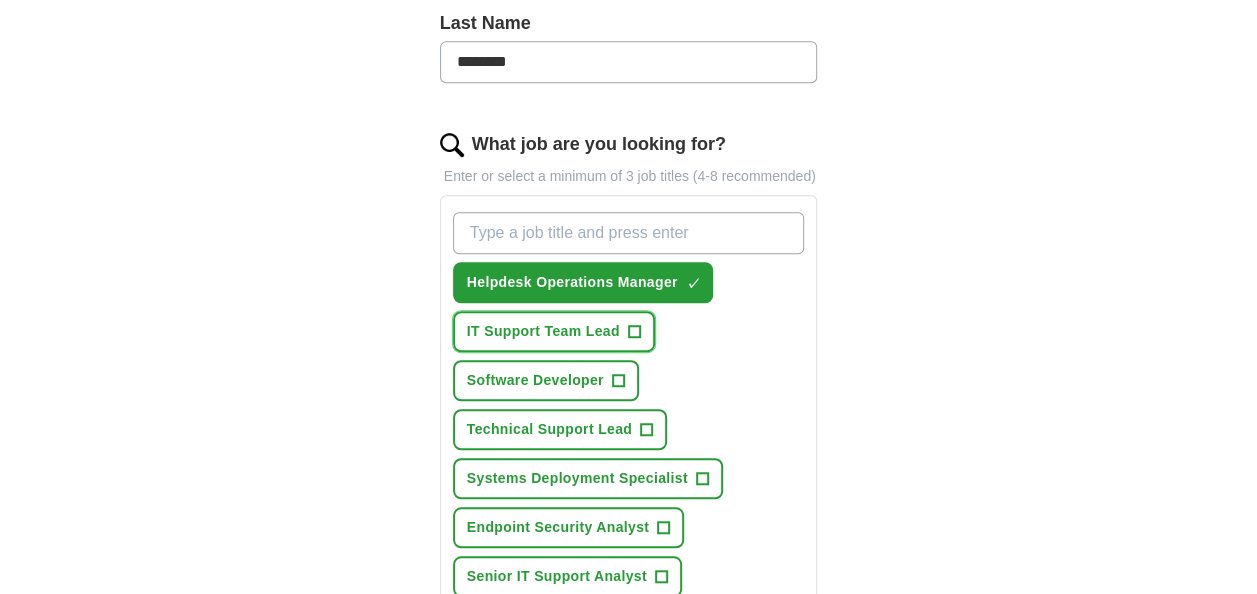 click on "+" at bounding box center (634, 331) 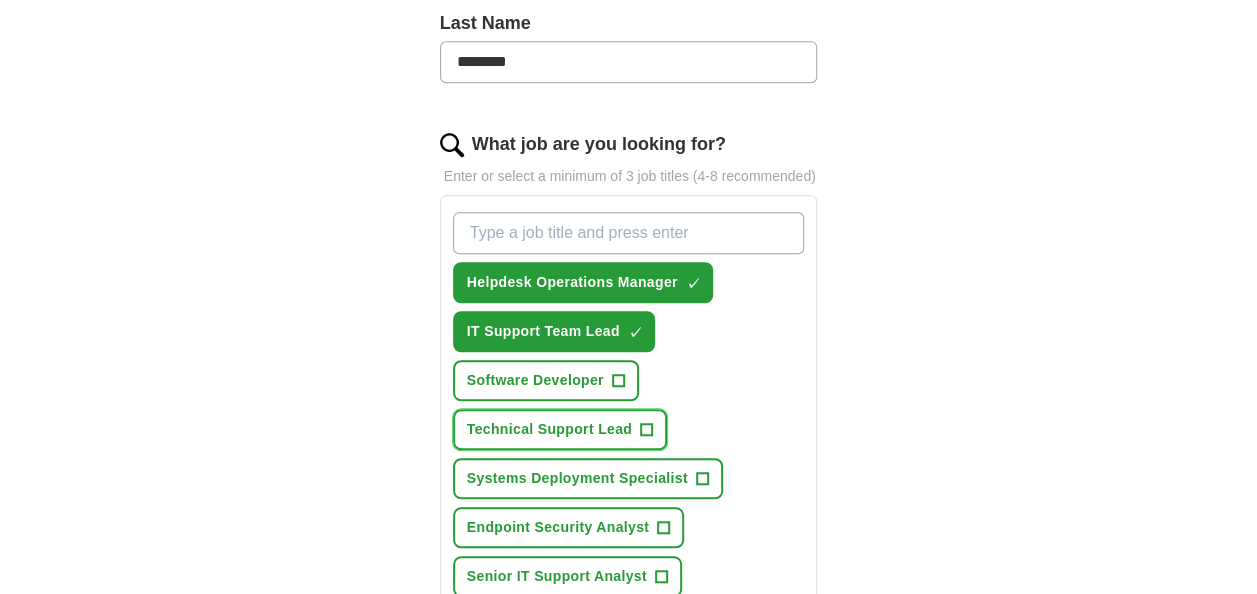 click on "+" at bounding box center [647, 430] 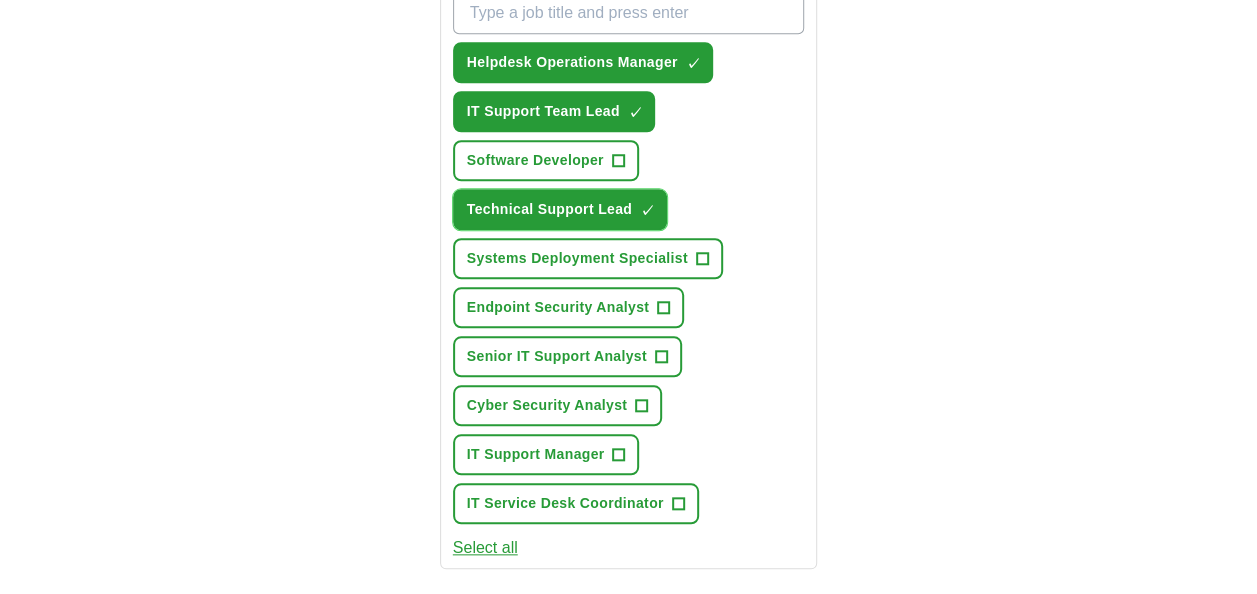 scroll, scrollTop: 795, scrollLeft: 0, axis: vertical 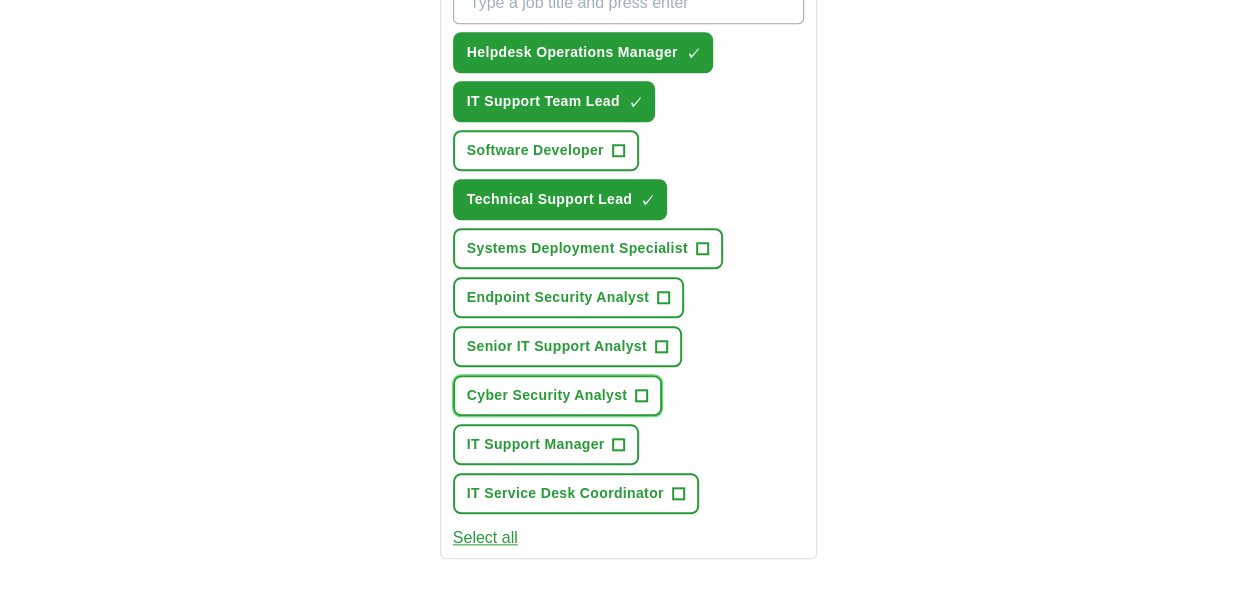 click on "+" at bounding box center [642, 396] 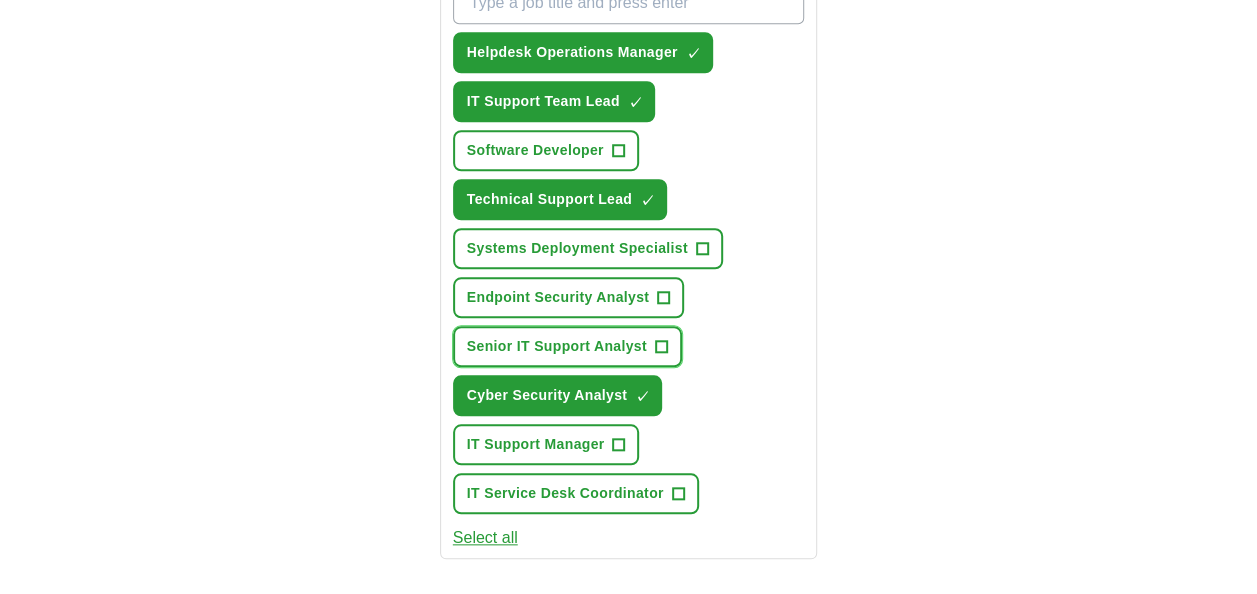 click on "+" at bounding box center (661, 347) 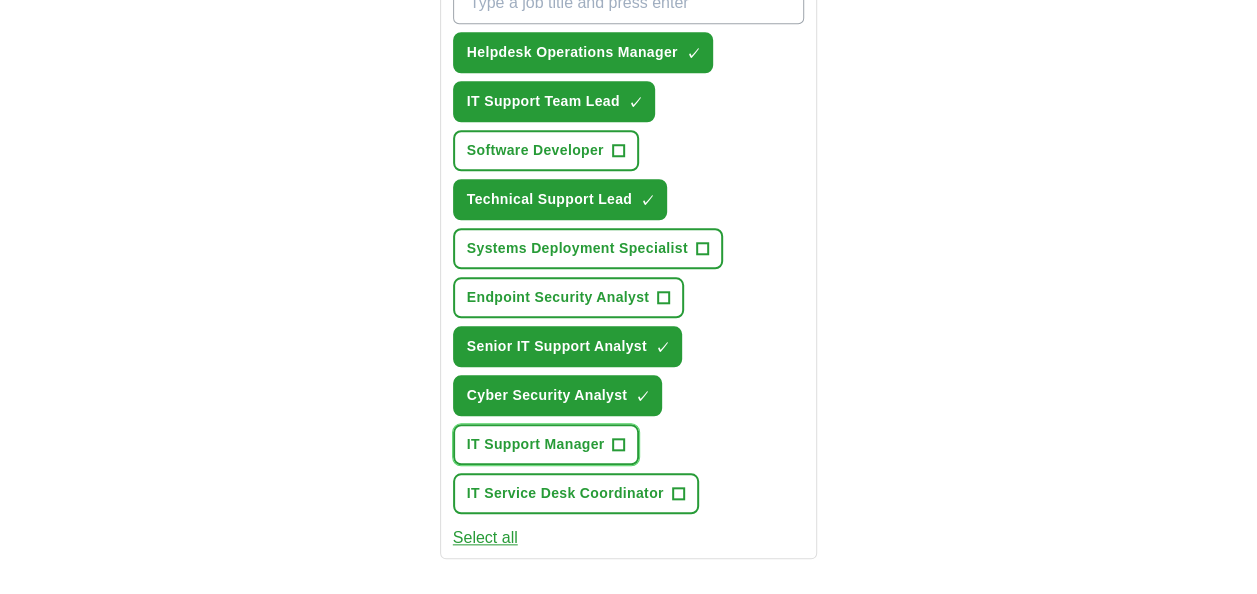 click on "+" at bounding box center (619, 445) 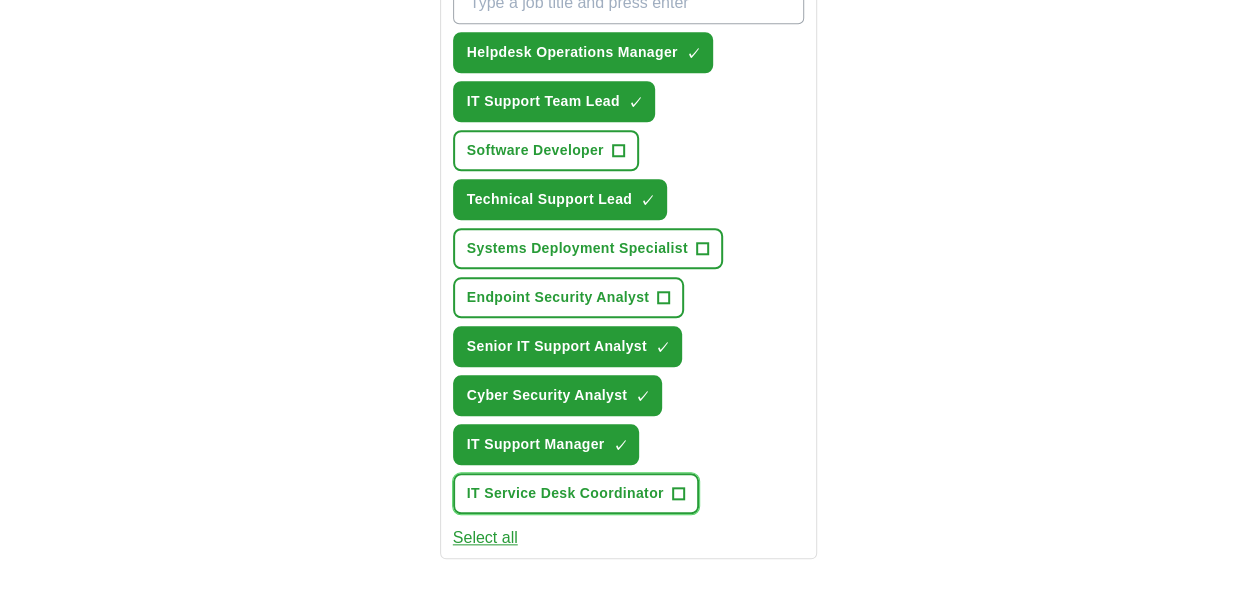 click on "+" at bounding box center [678, 494] 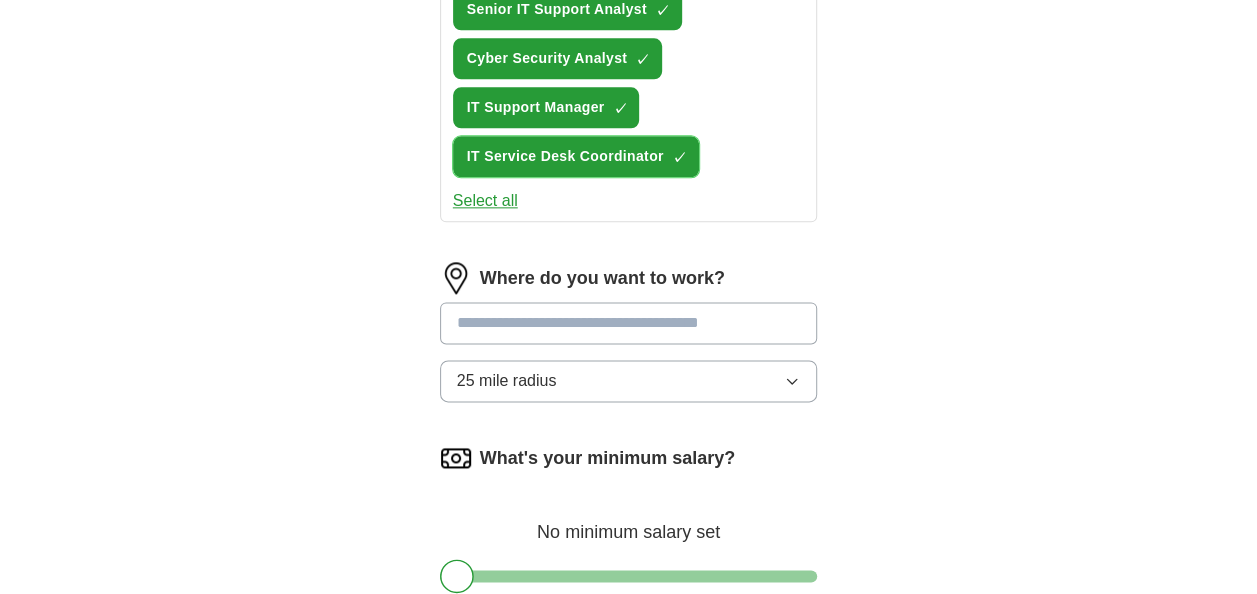 scroll, scrollTop: 1133, scrollLeft: 0, axis: vertical 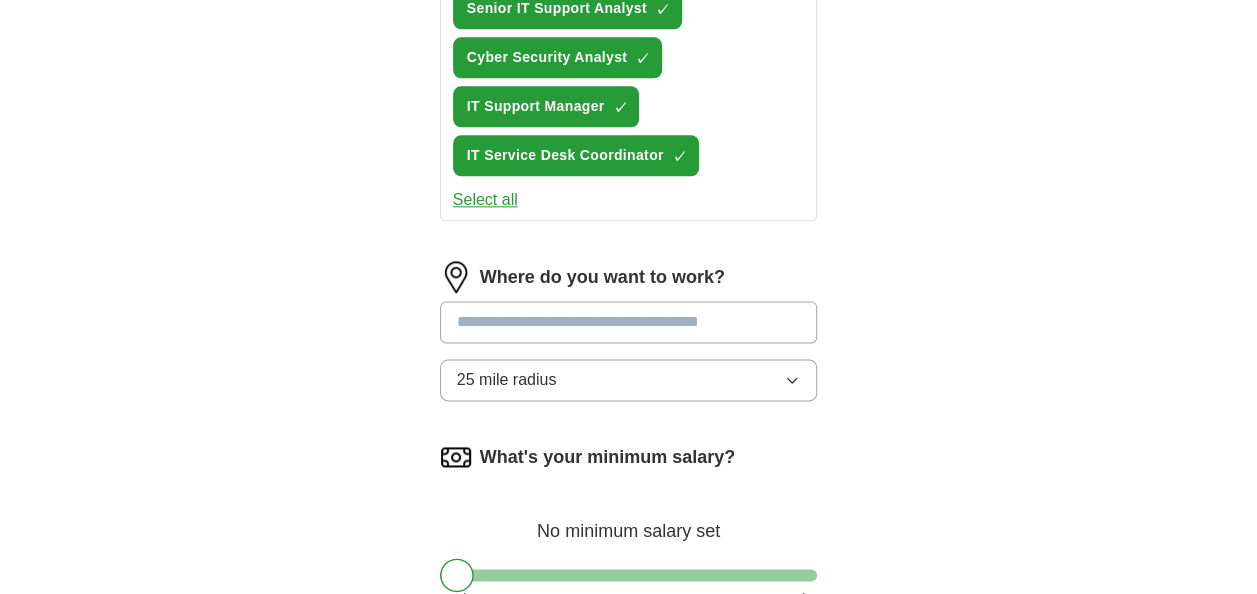 click at bounding box center (629, 322) 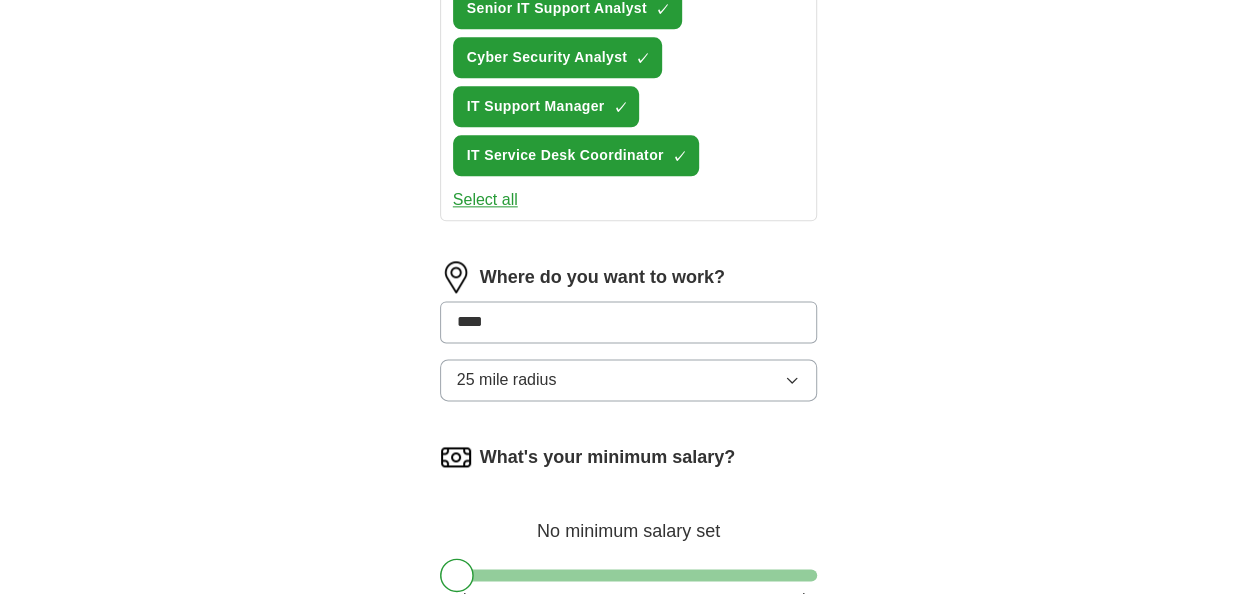 type on "*****" 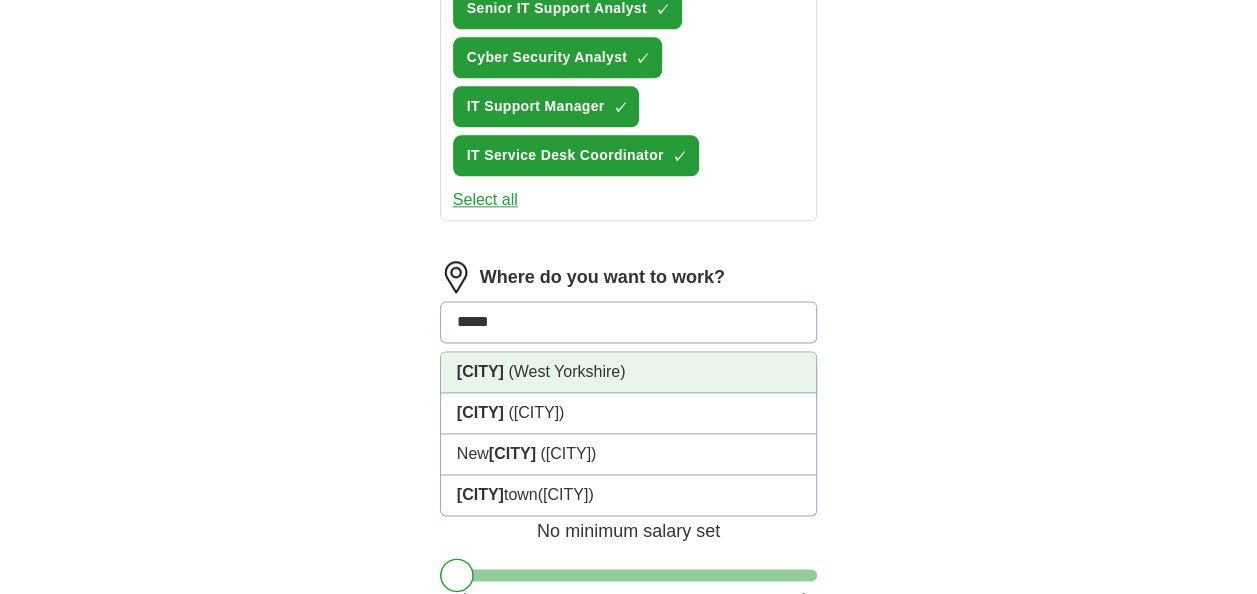 click on "[CITY] ([STATE])" at bounding box center [629, 372] 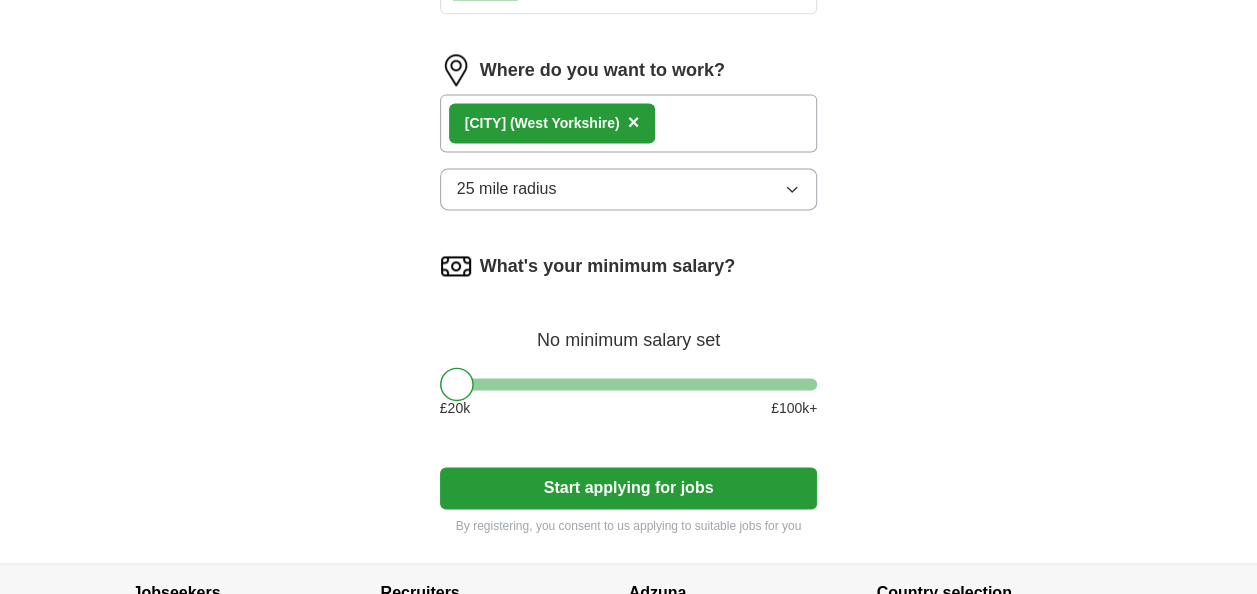 scroll, scrollTop: 1355, scrollLeft: 0, axis: vertical 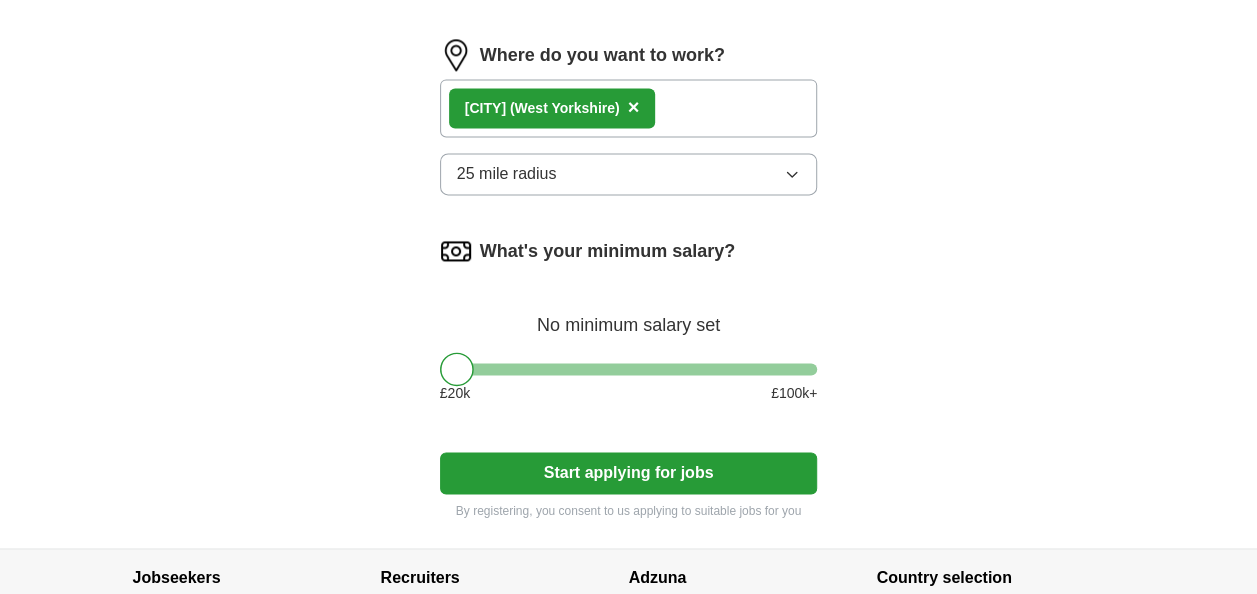 click at bounding box center (629, 369) 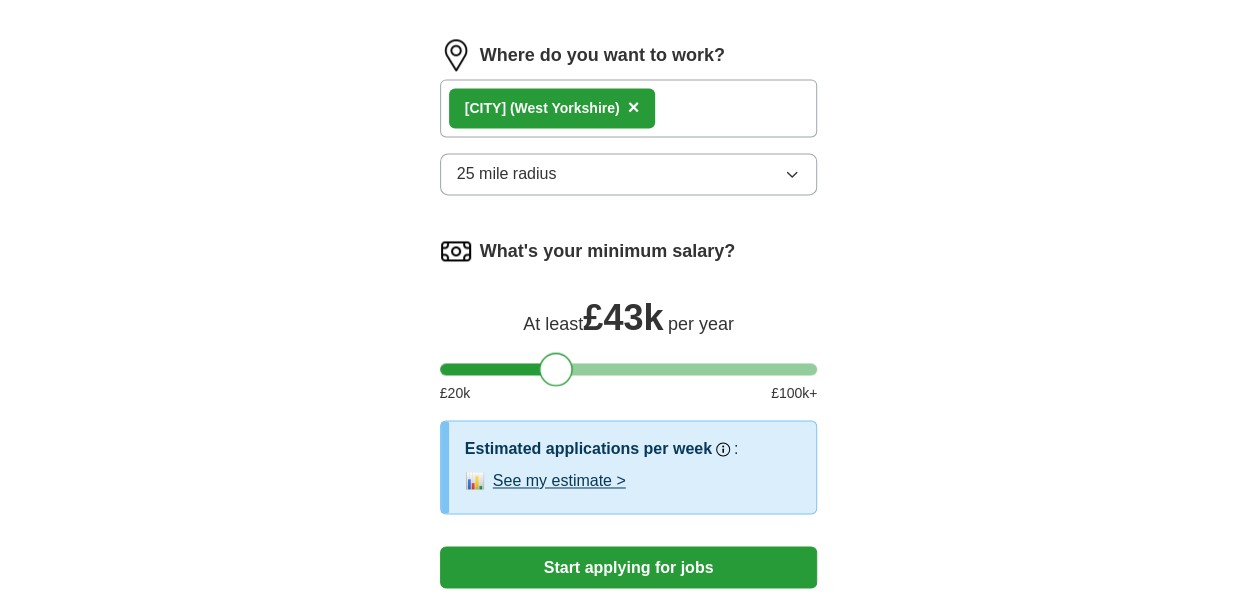 click at bounding box center [629, 369] 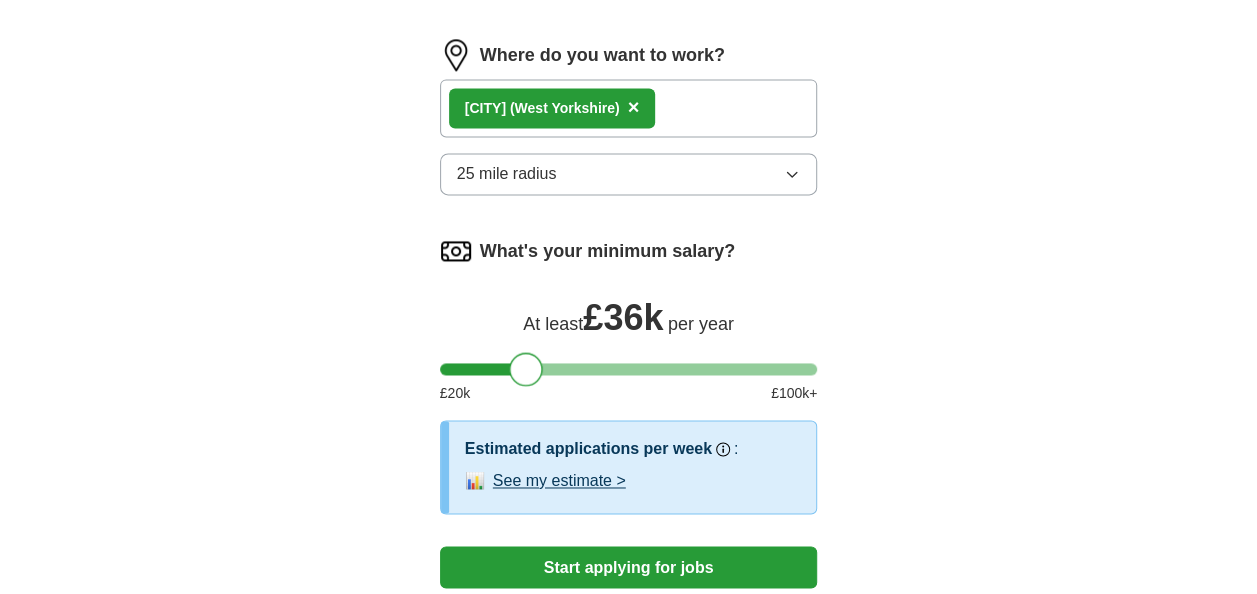 click at bounding box center (629, 369) 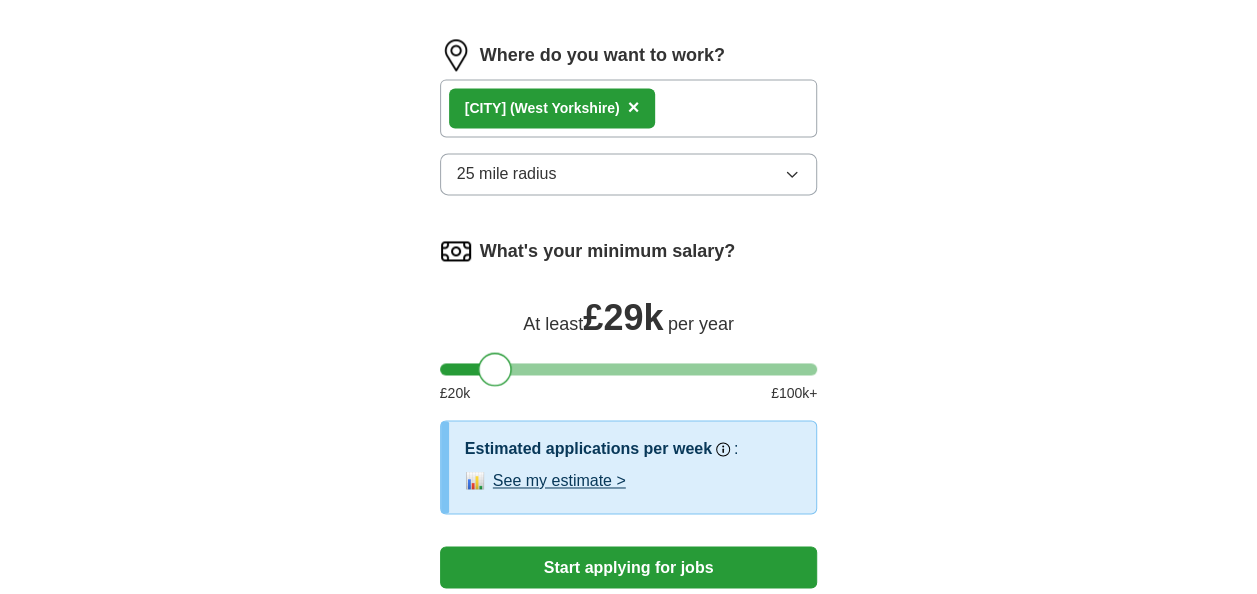 click at bounding box center (495, 369) 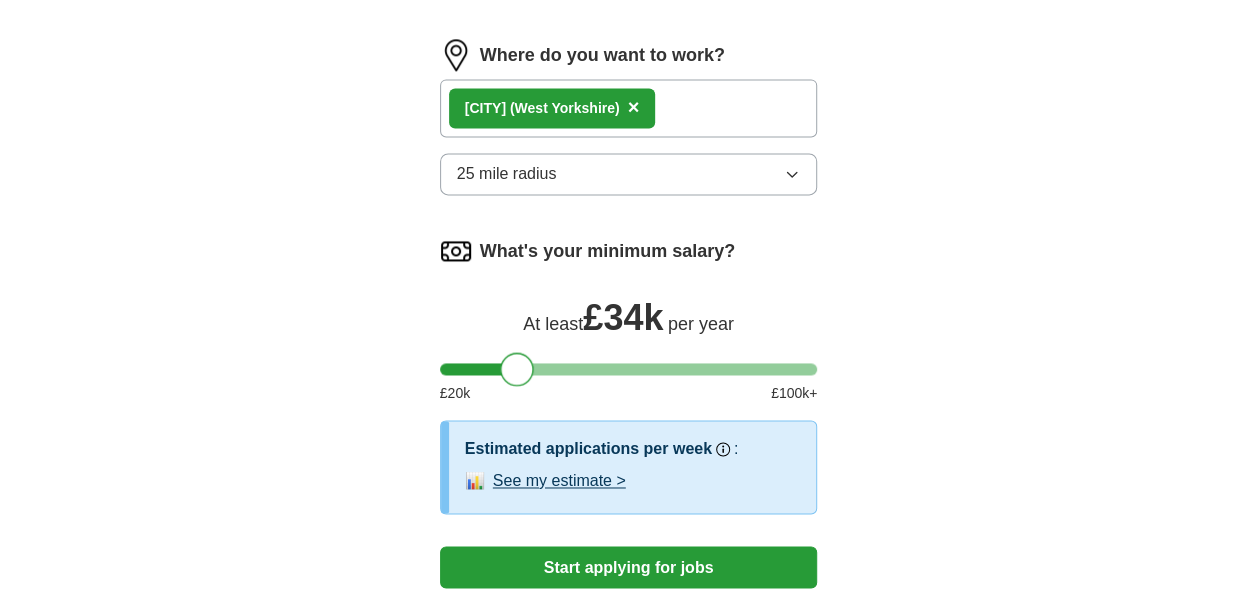 click at bounding box center (629, 369) 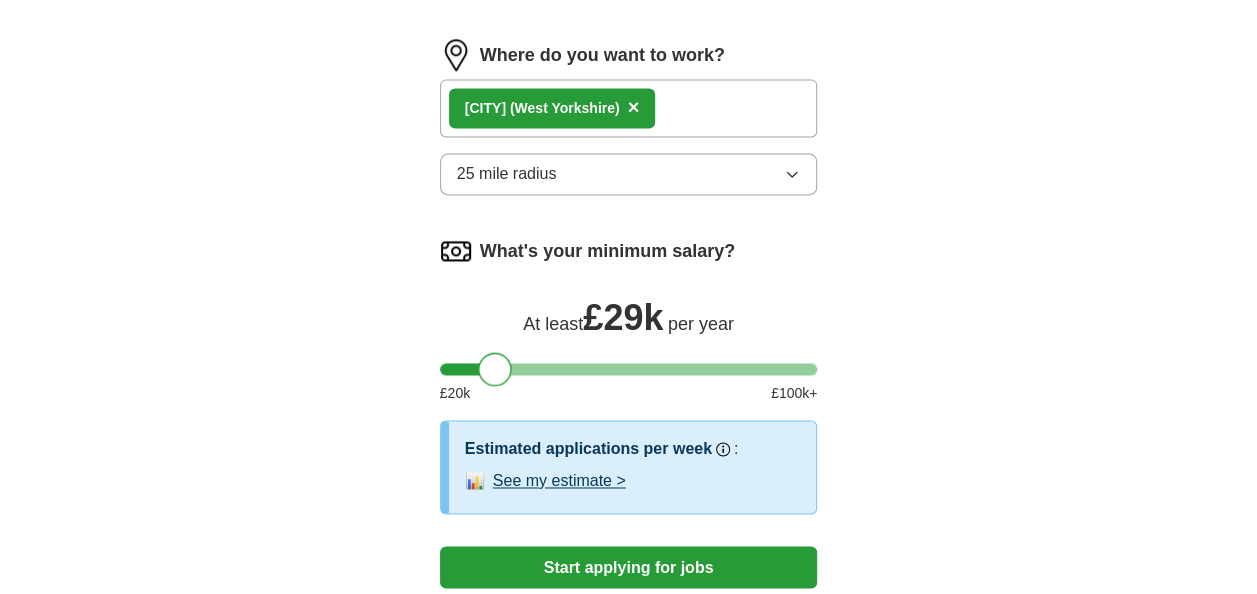 click at bounding box center [629, 369] 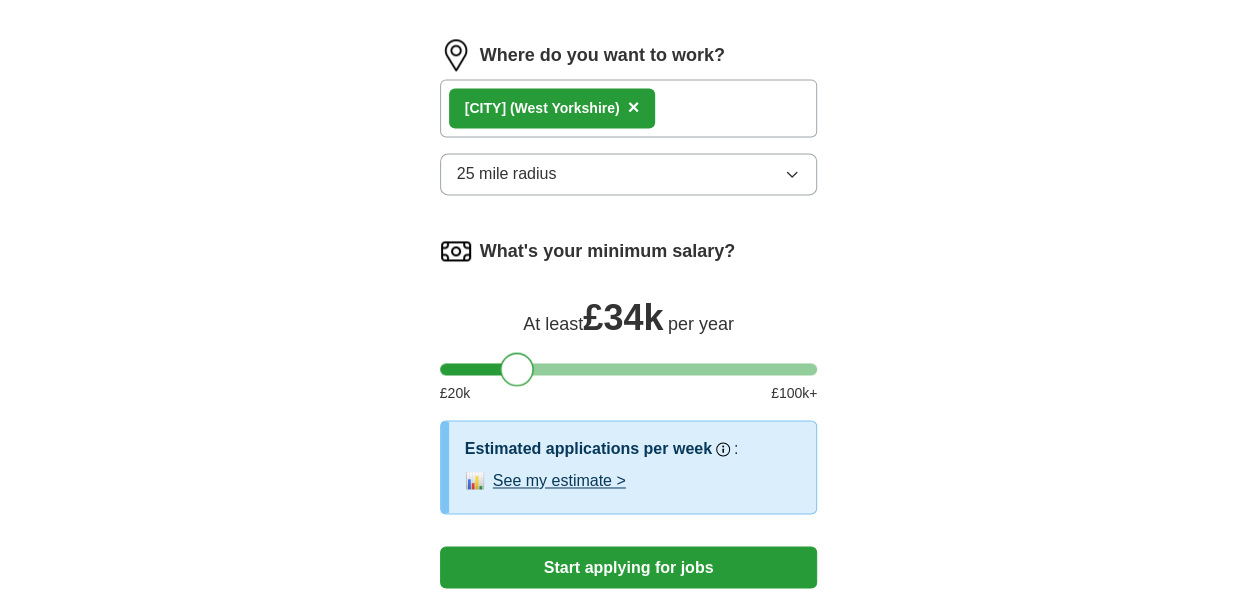 scroll, scrollTop: 1443, scrollLeft: 0, axis: vertical 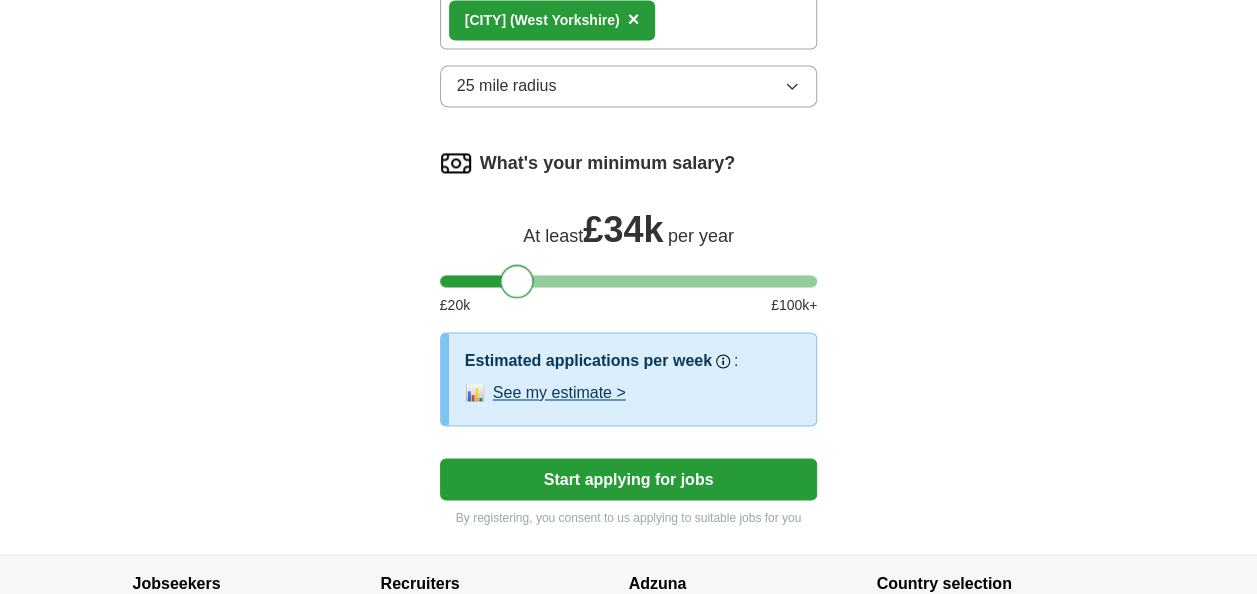click on "Start applying for jobs" at bounding box center [629, 479] 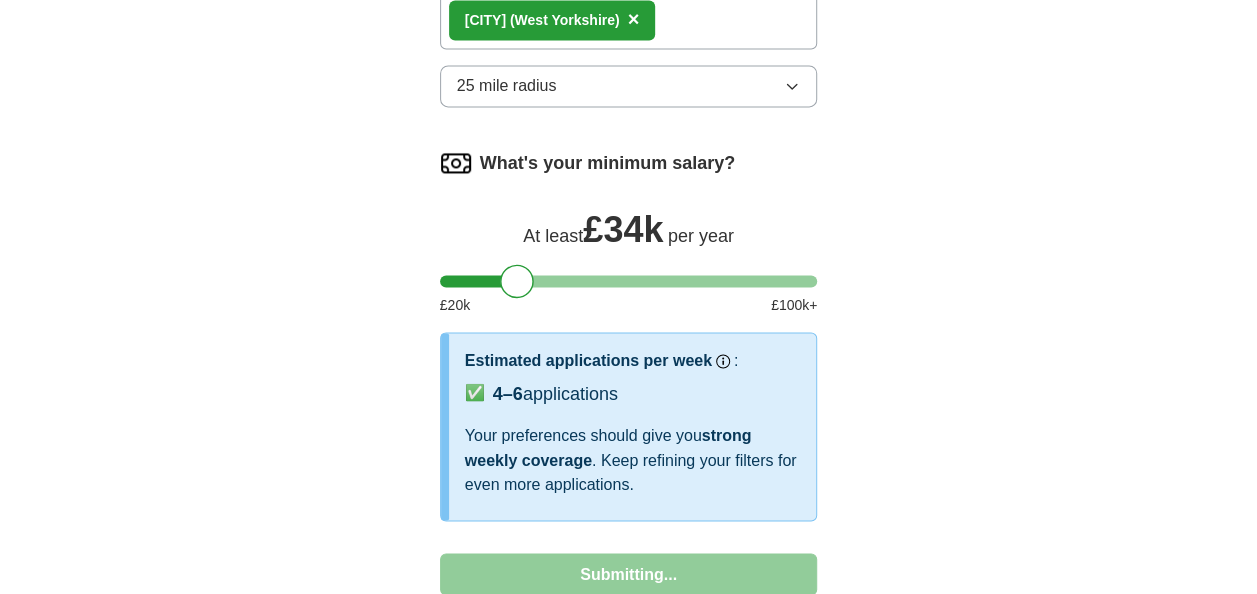 select on "**" 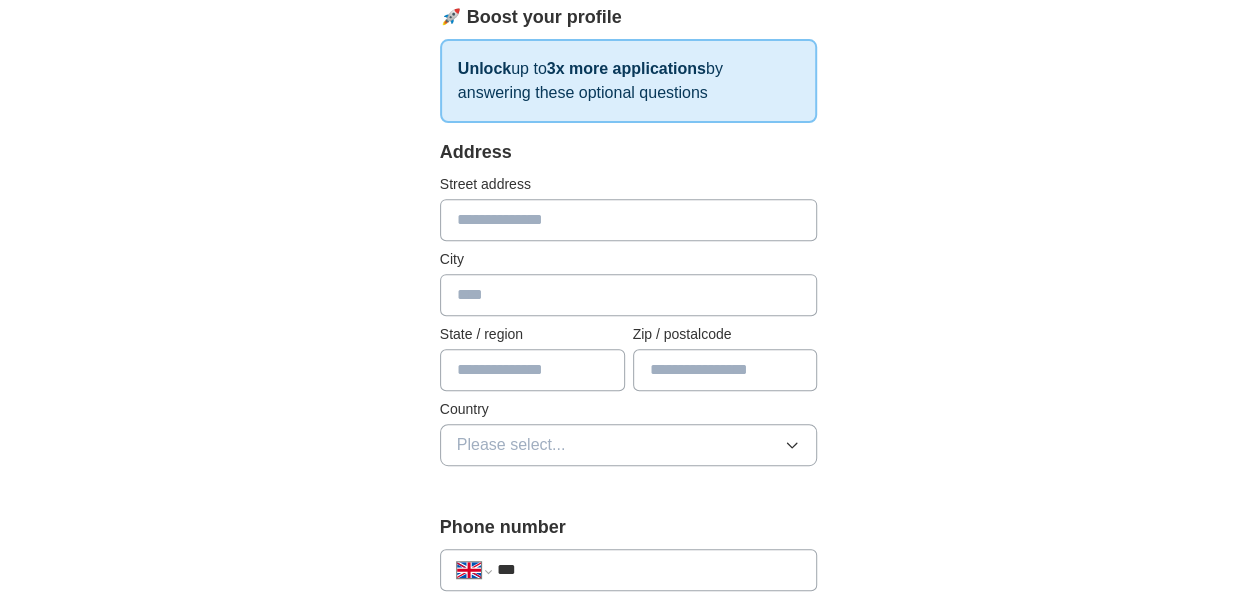 scroll, scrollTop: 321, scrollLeft: 0, axis: vertical 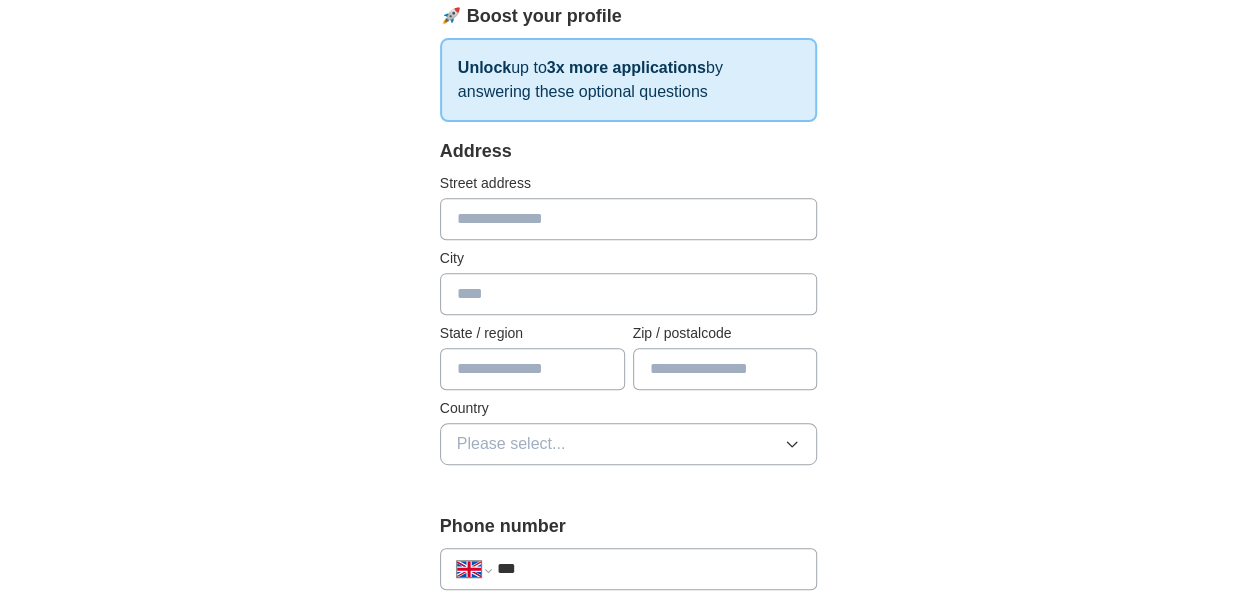 click at bounding box center [629, 219] 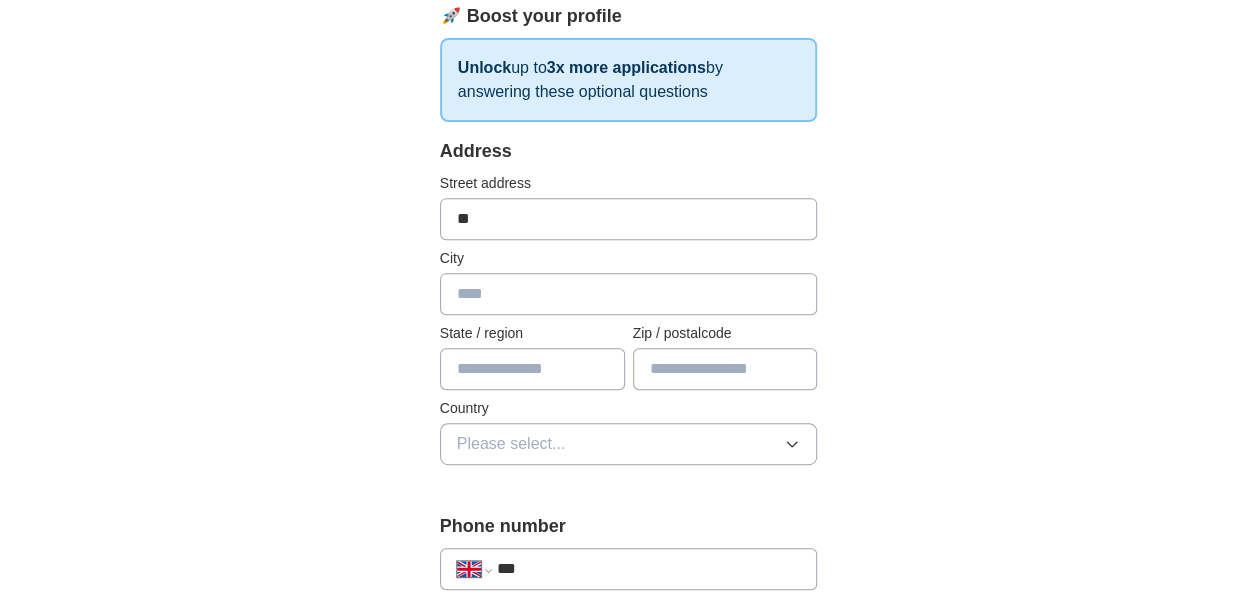 type on "*****" 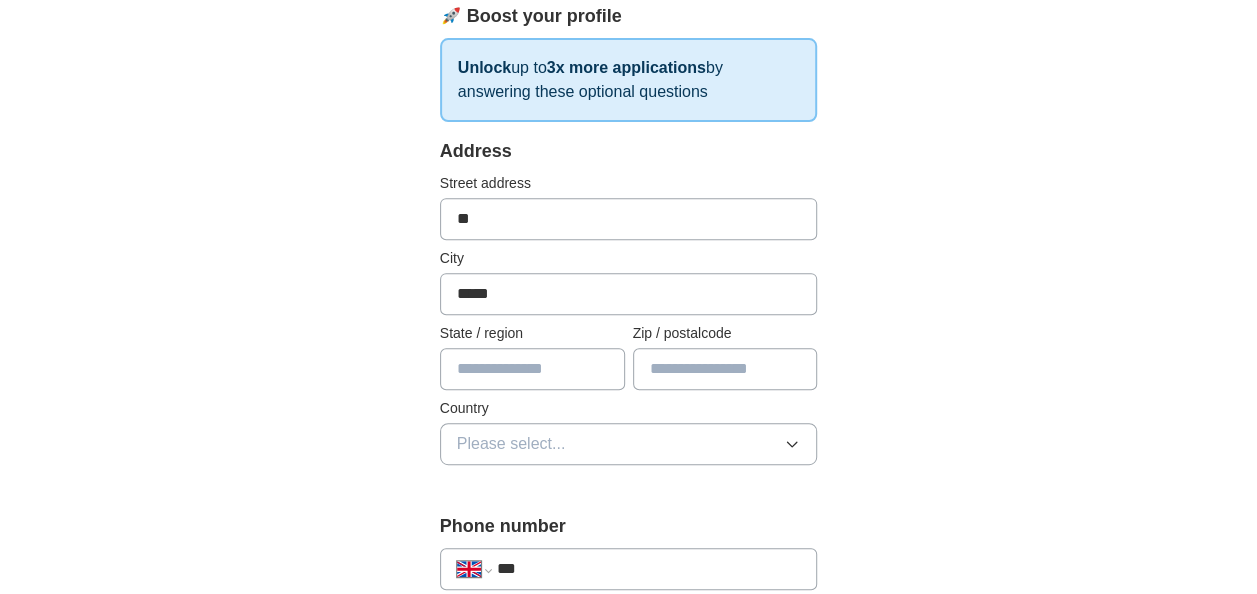 type on "**********" 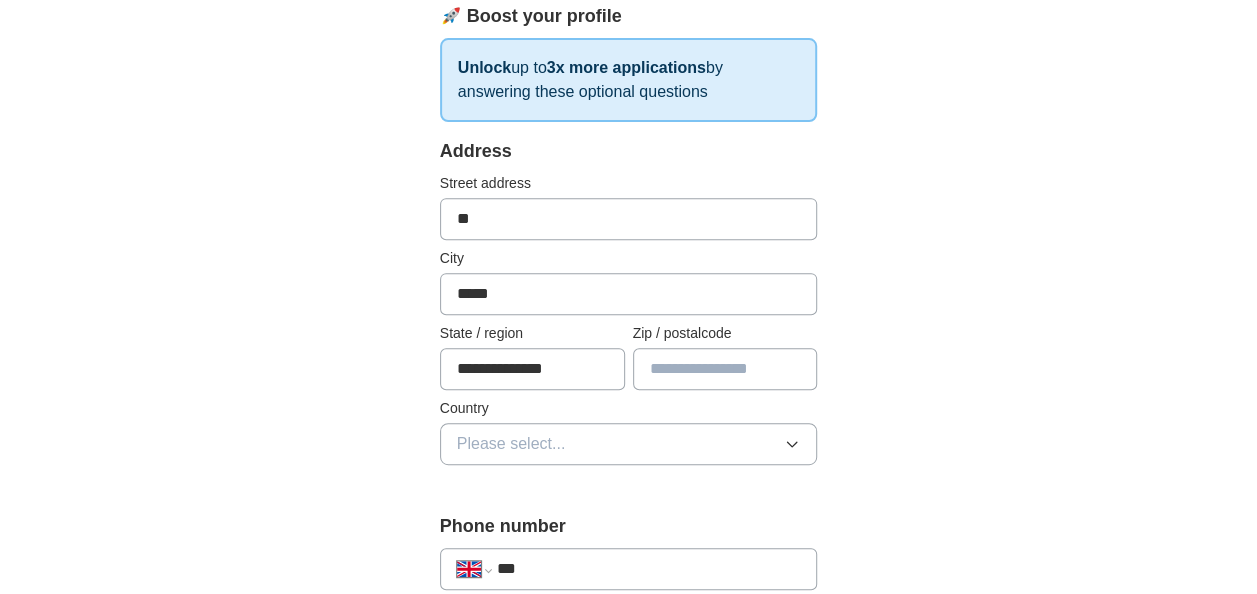 type on "********" 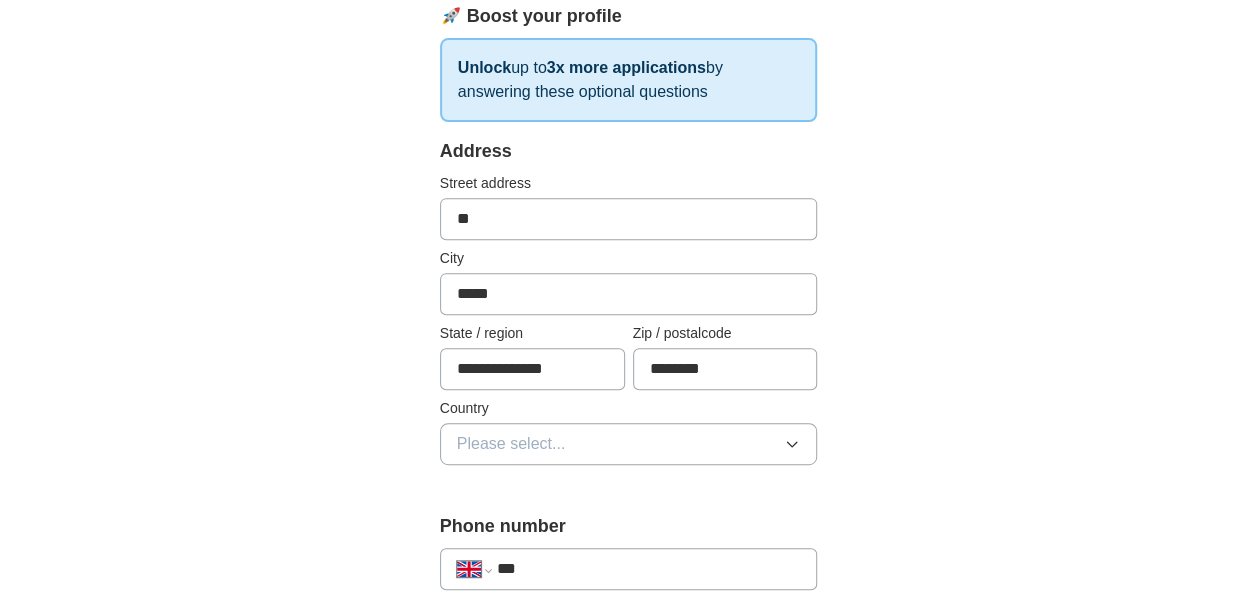 scroll, scrollTop: 421, scrollLeft: 0, axis: vertical 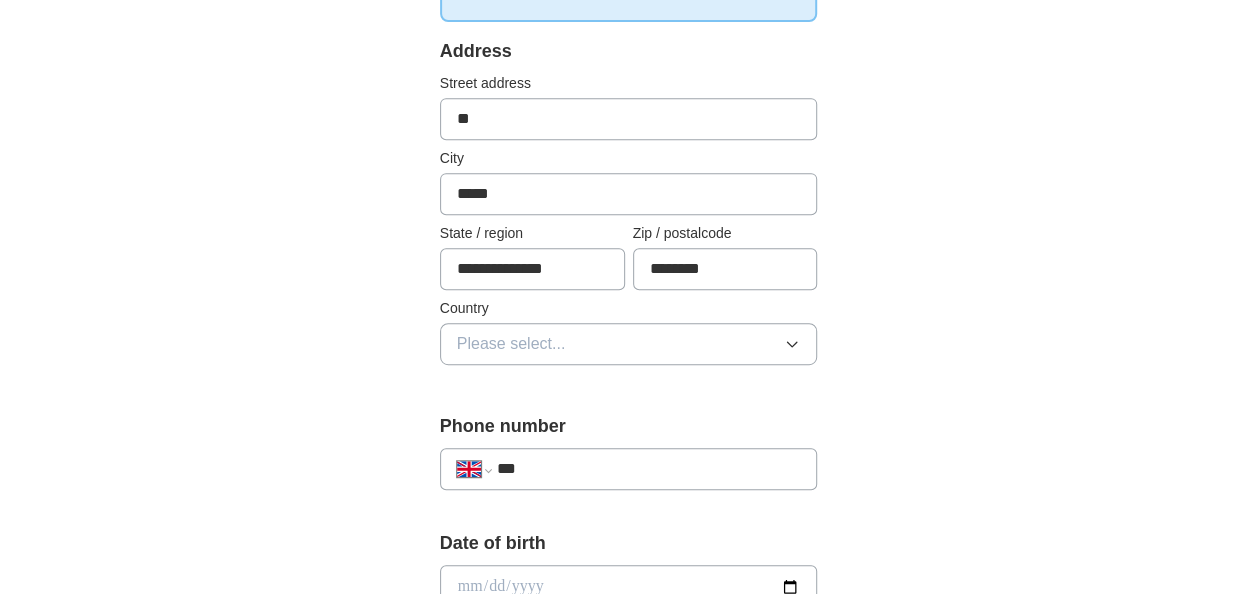 click 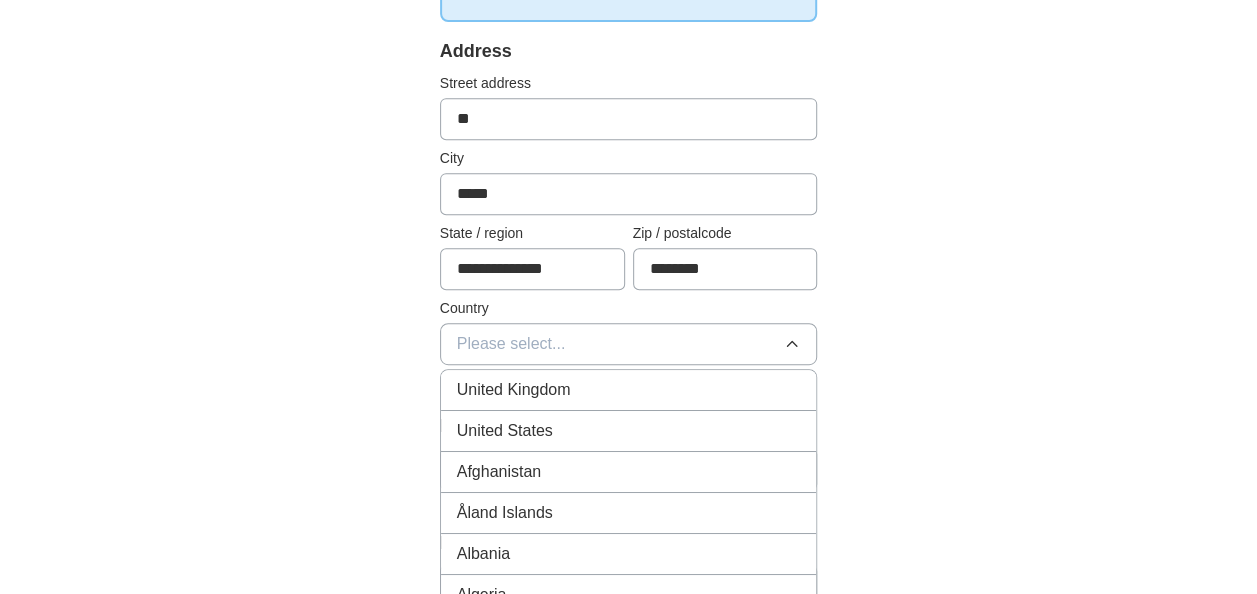 click on "United Kingdom" at bounding box center (629, 390) 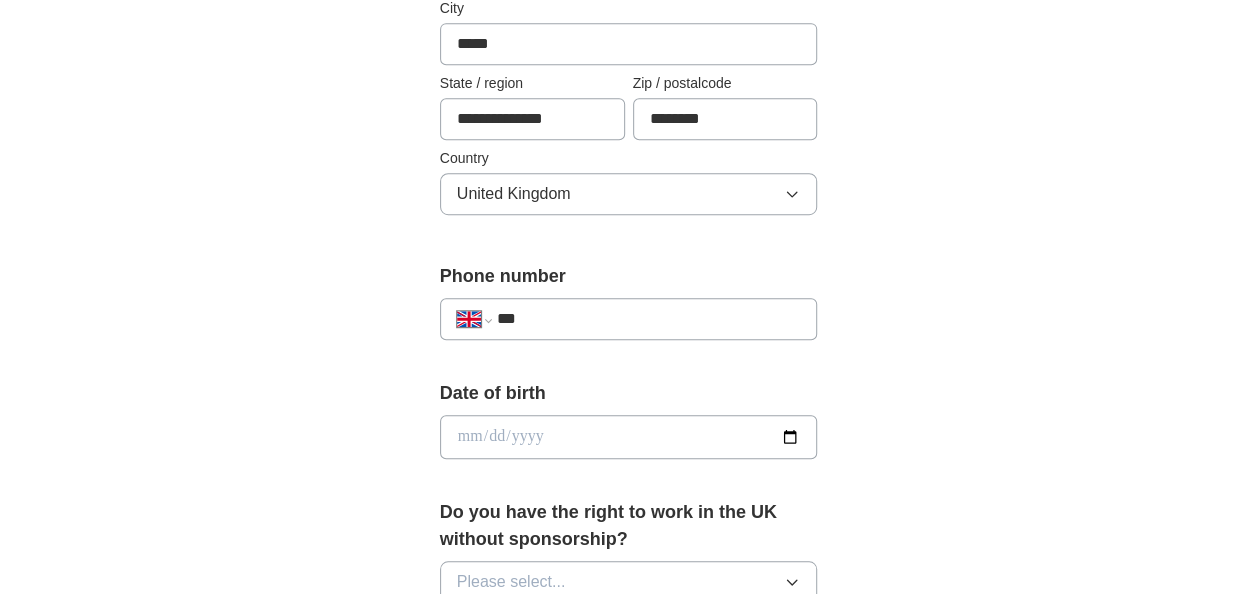 scroll, scrollTop: 589, scrollLeft: 0, axis: vertical 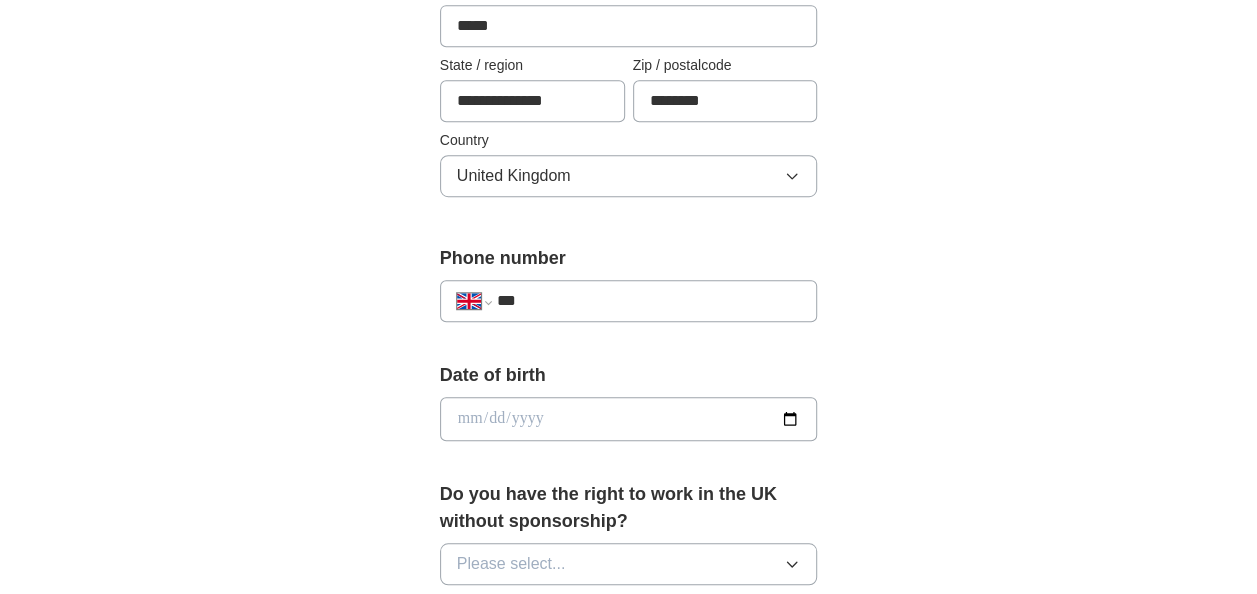 click on "***" at bounding box center [649, 301] 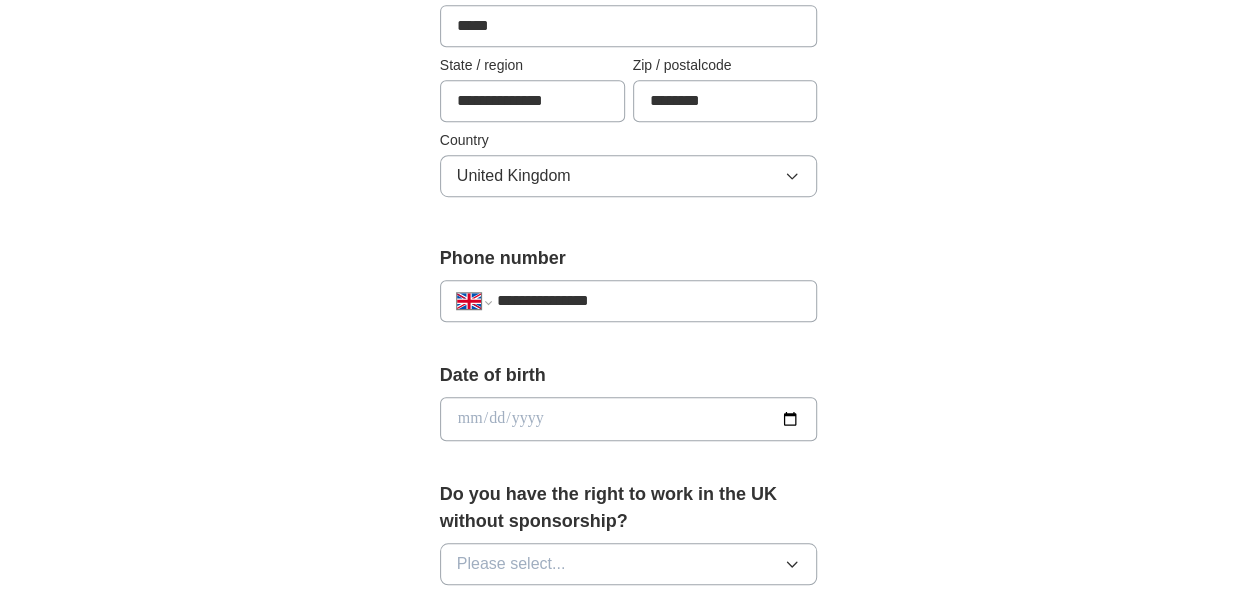 click at bounding box center (629, 419) 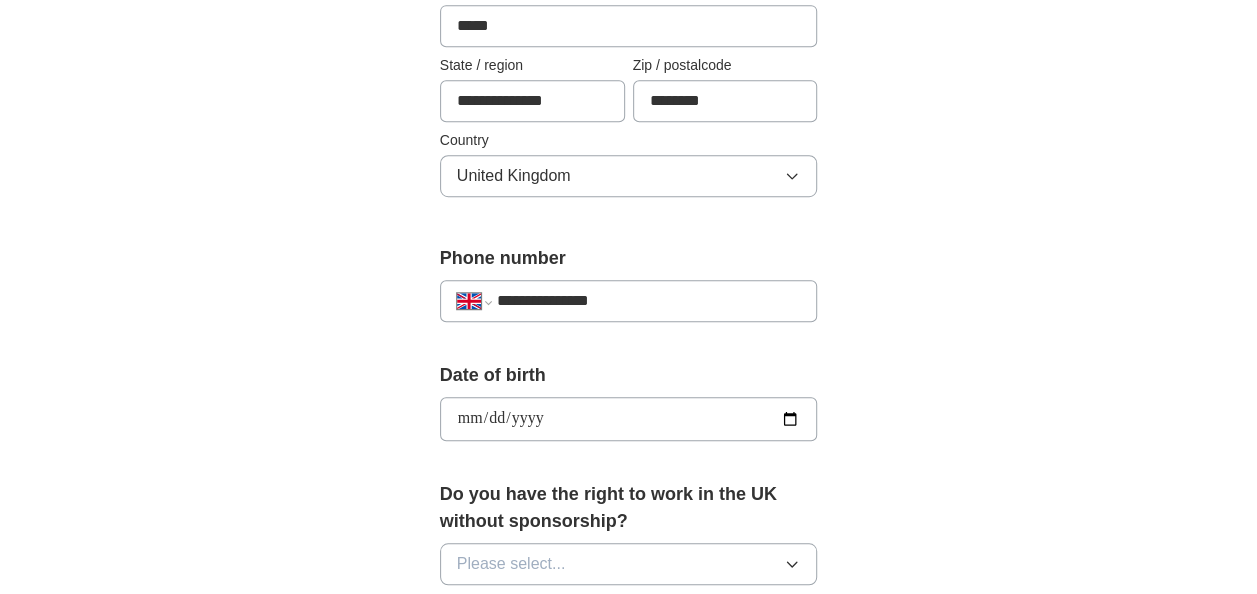 type on "**********" 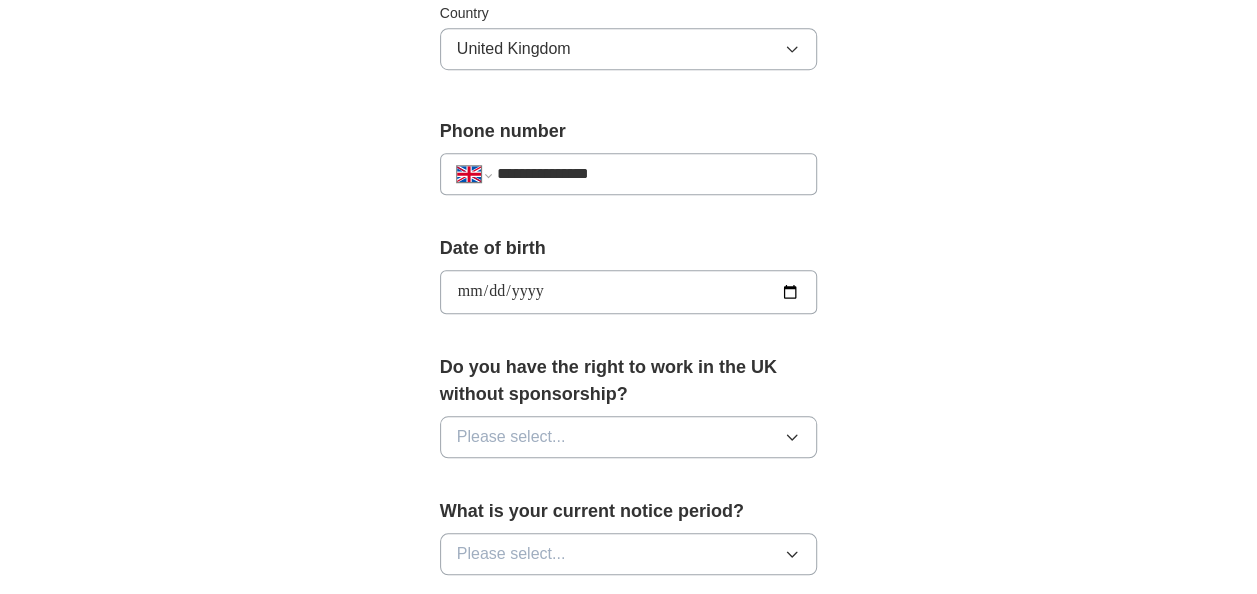 scroll, scrollTop: 727, scrollLeft: 0, axis: vertical 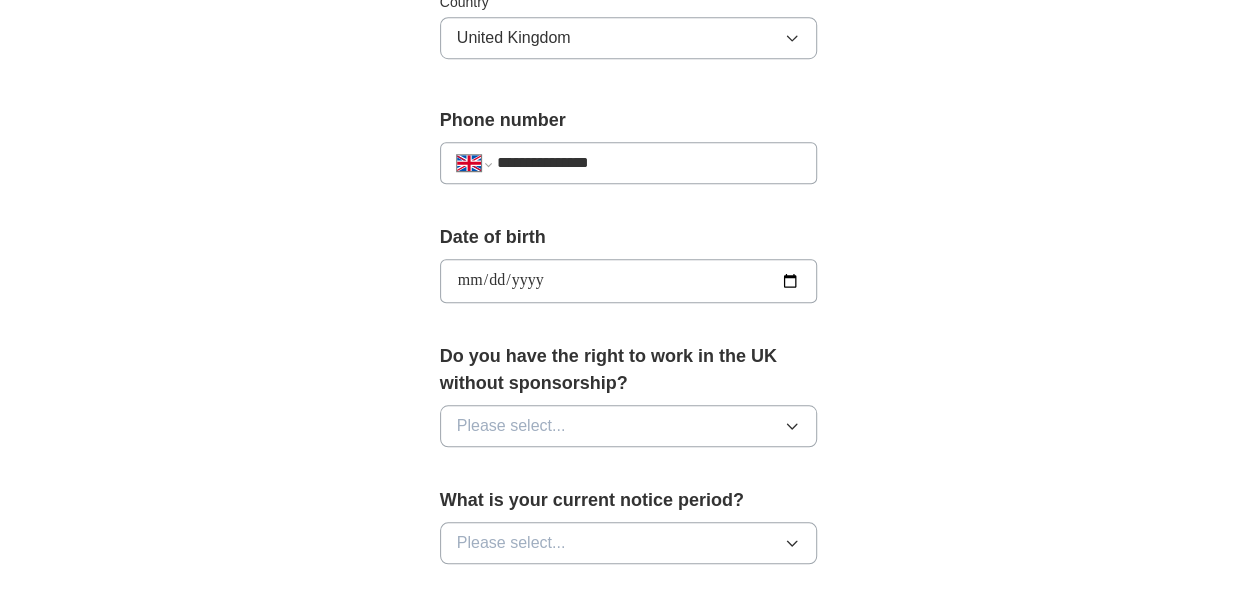 click on "Please select..." at bounding box center [629, 426] 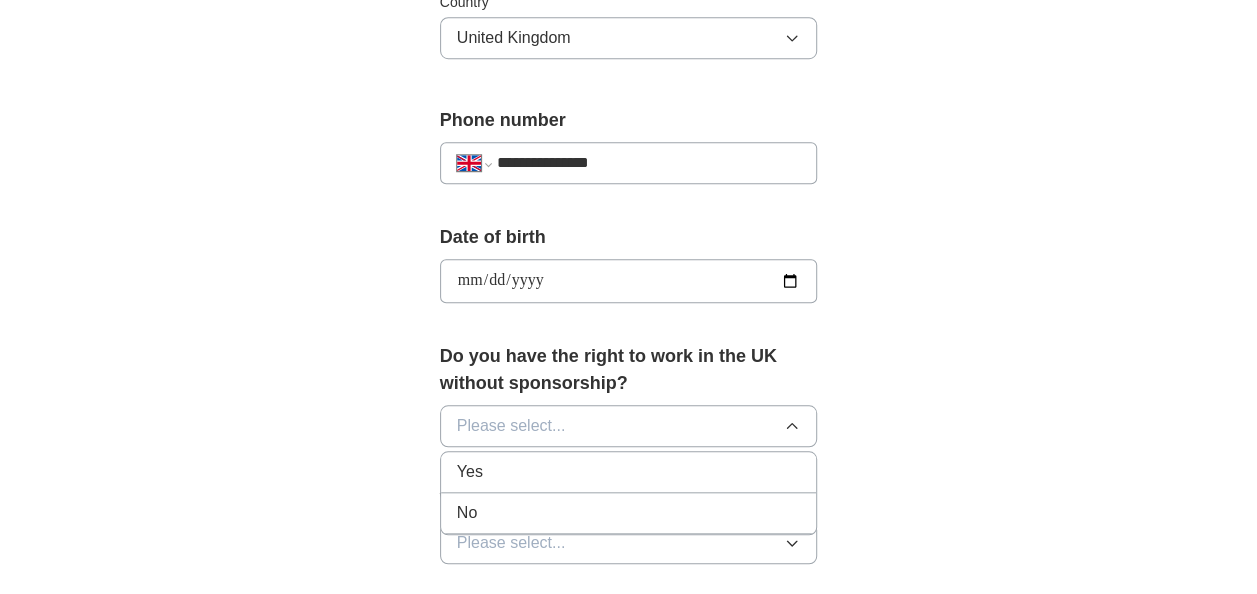 click on "Yes" at bounding box center [629, 472] 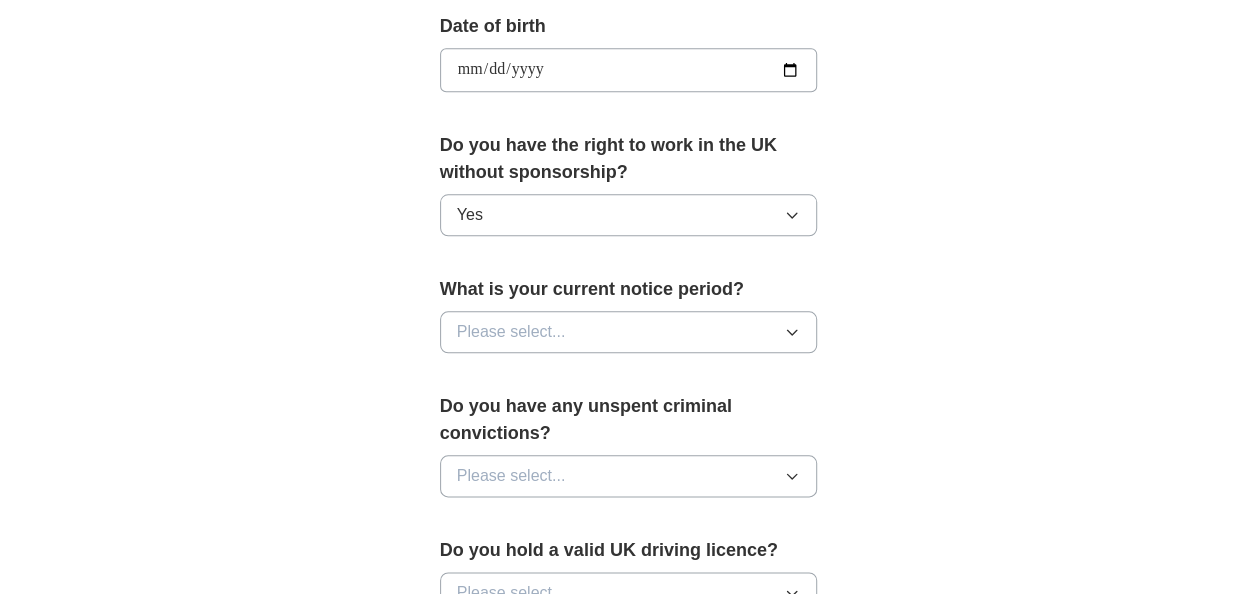 scroll, scrollTop: 960, scrollLeft: 0, axis: vertical 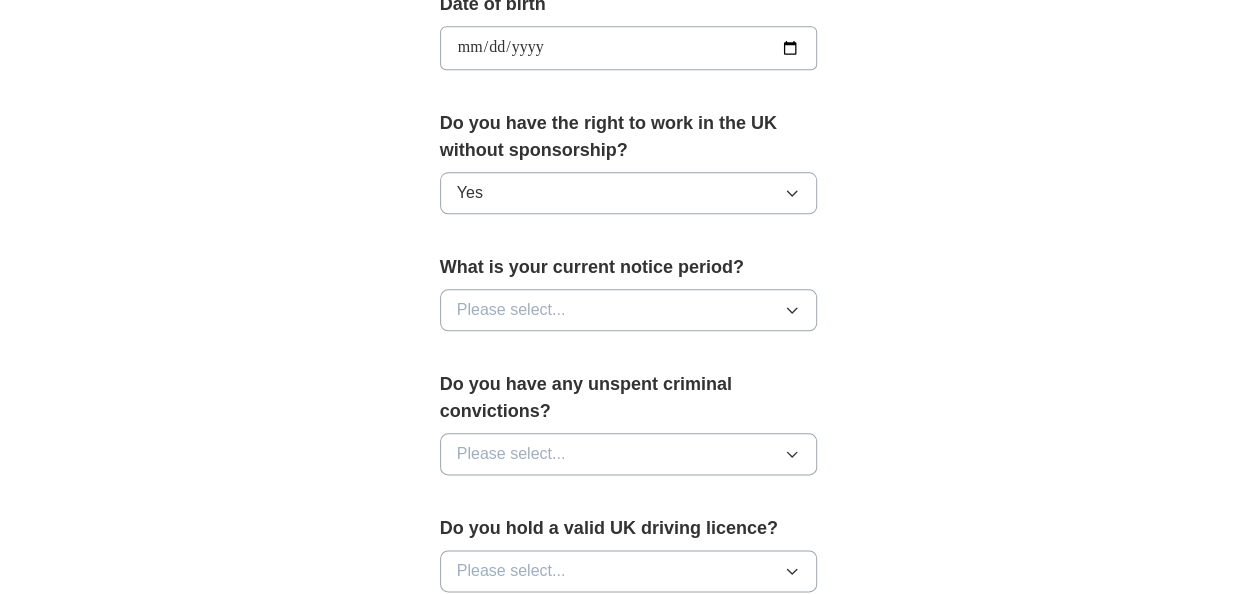 click on "Please select..." at bounding box center (629, 310) 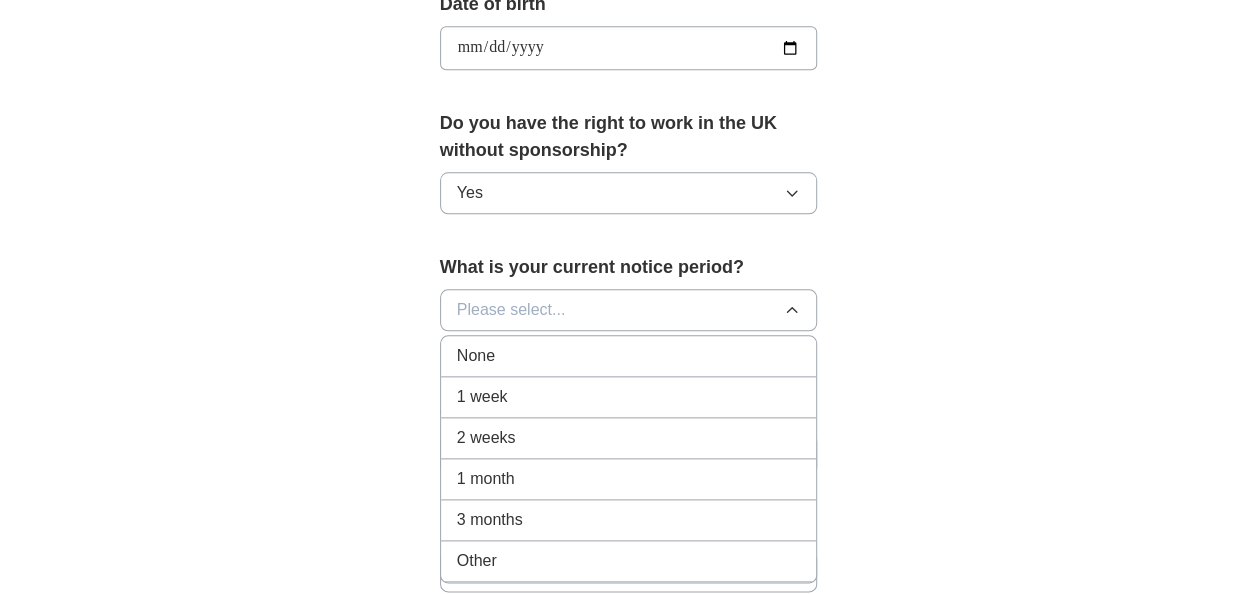 click on "2 weeks" at bounding box center (629, 438) 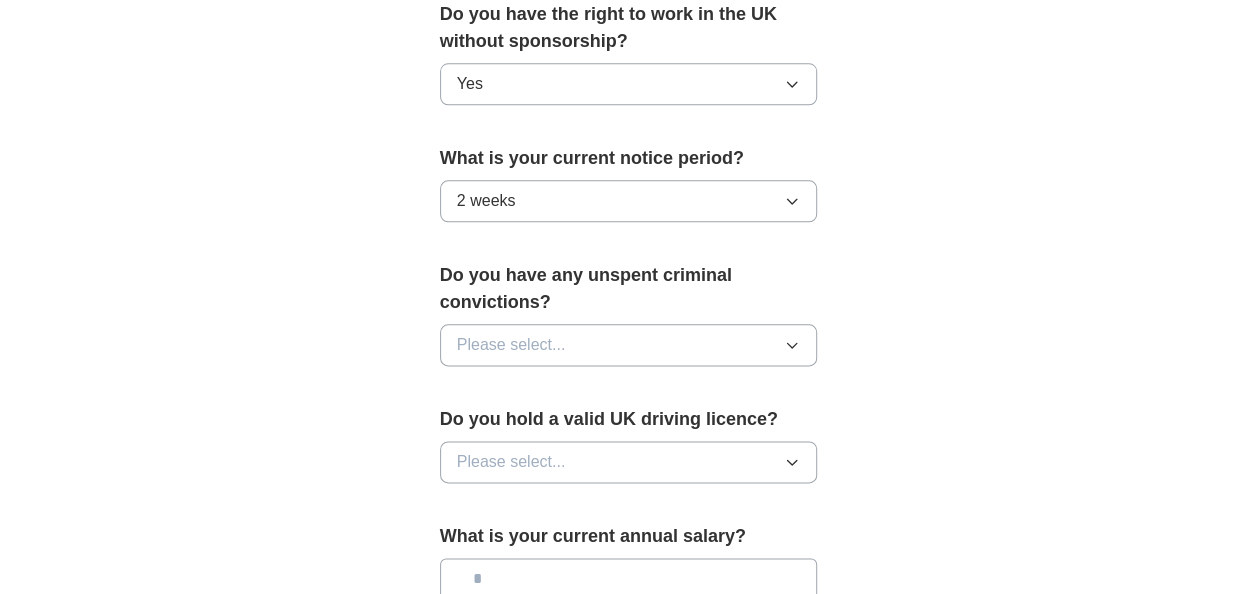 scroll, scrollTop: 1076, scrollLeft: 0, axis: vertical 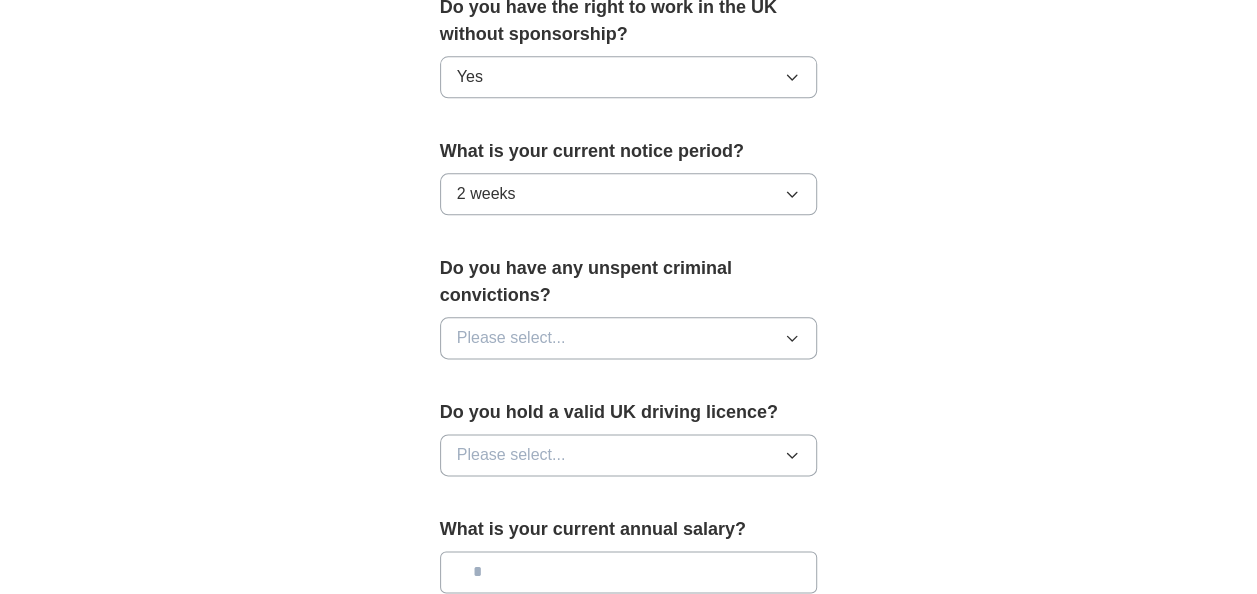 click on "Please select..." at bounding box center (629, 338) 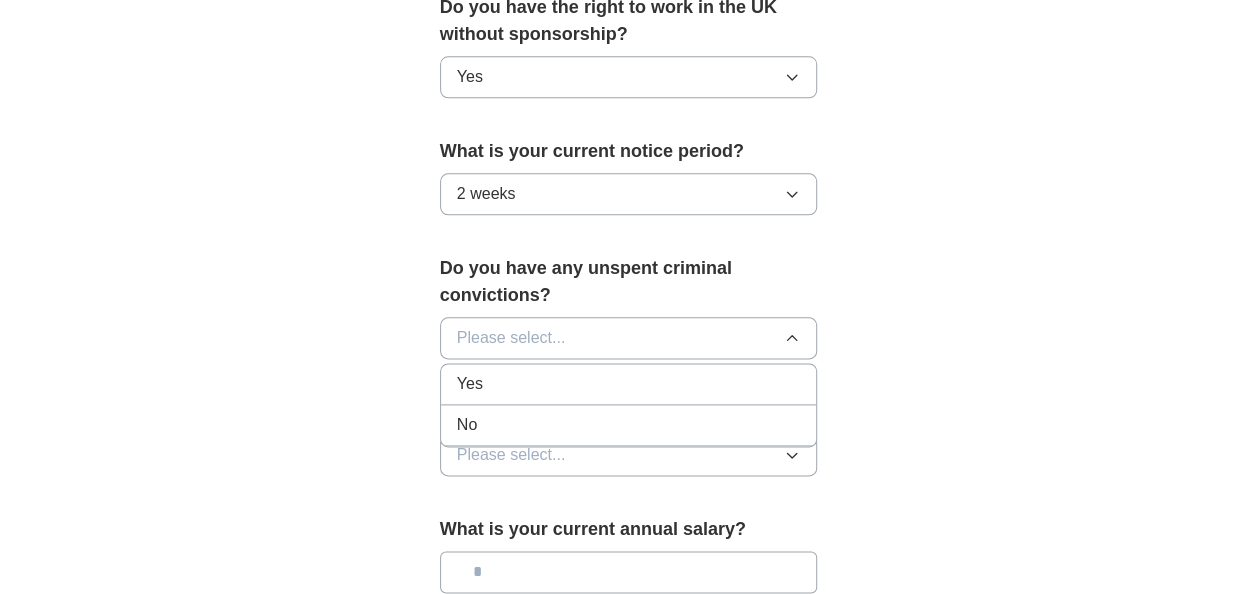 click on "No" at bounding box center [629, 425] 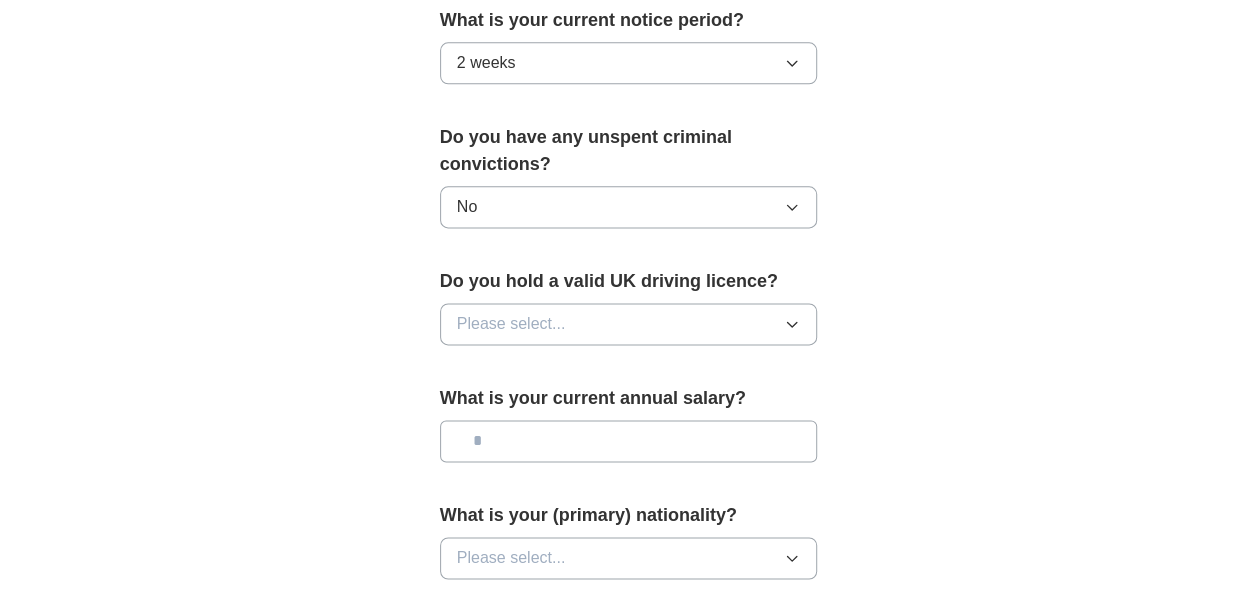 scroll, scrollTop: 1212, scrollLeft: 0, axis: vertical 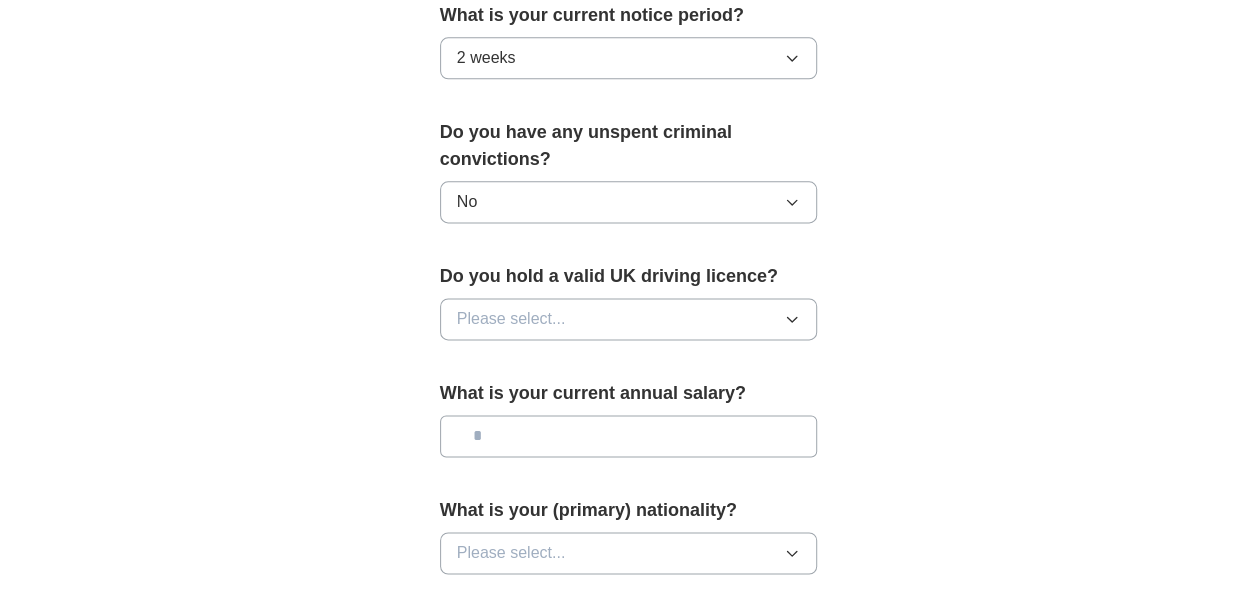 click on "Please select..." at bounding box center [629, 319] 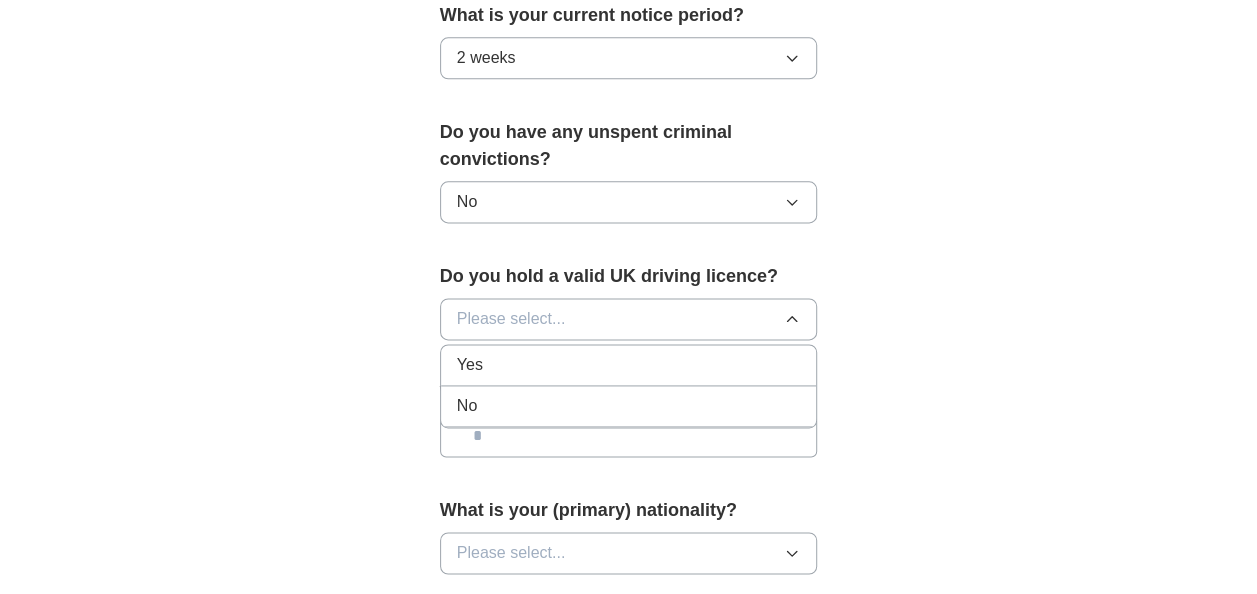 click on "Yes" at bounding box center (629, 365) 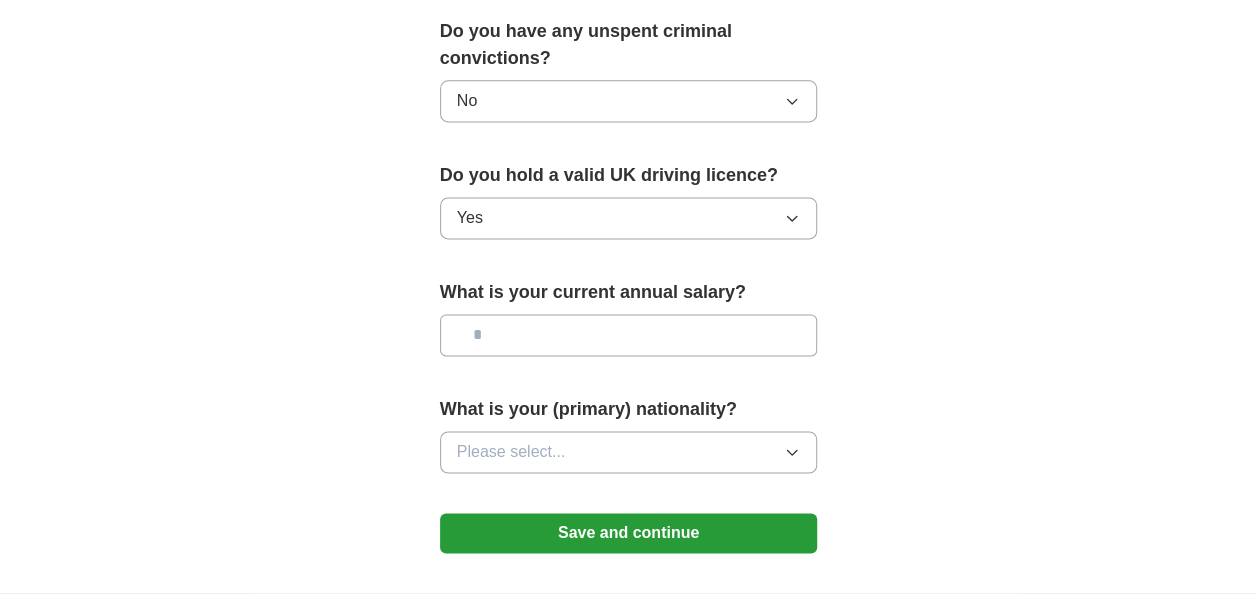 scroll, scrollTop: 1314, scrollLeft: 0, axis: vertical 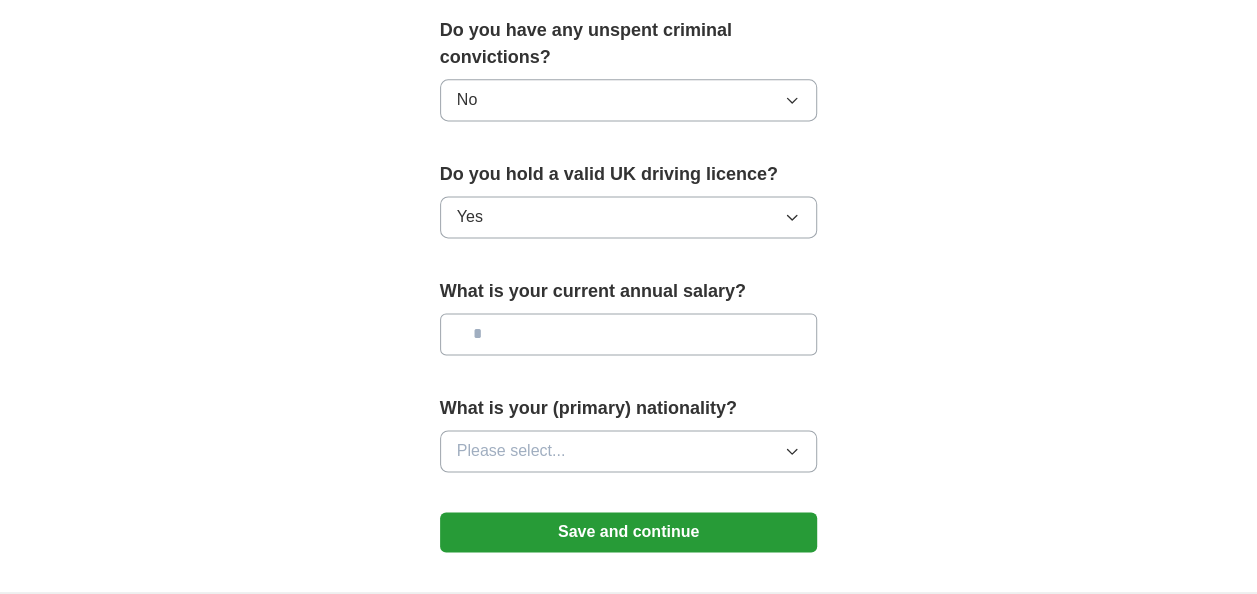 click at bounding box center (629, 334) 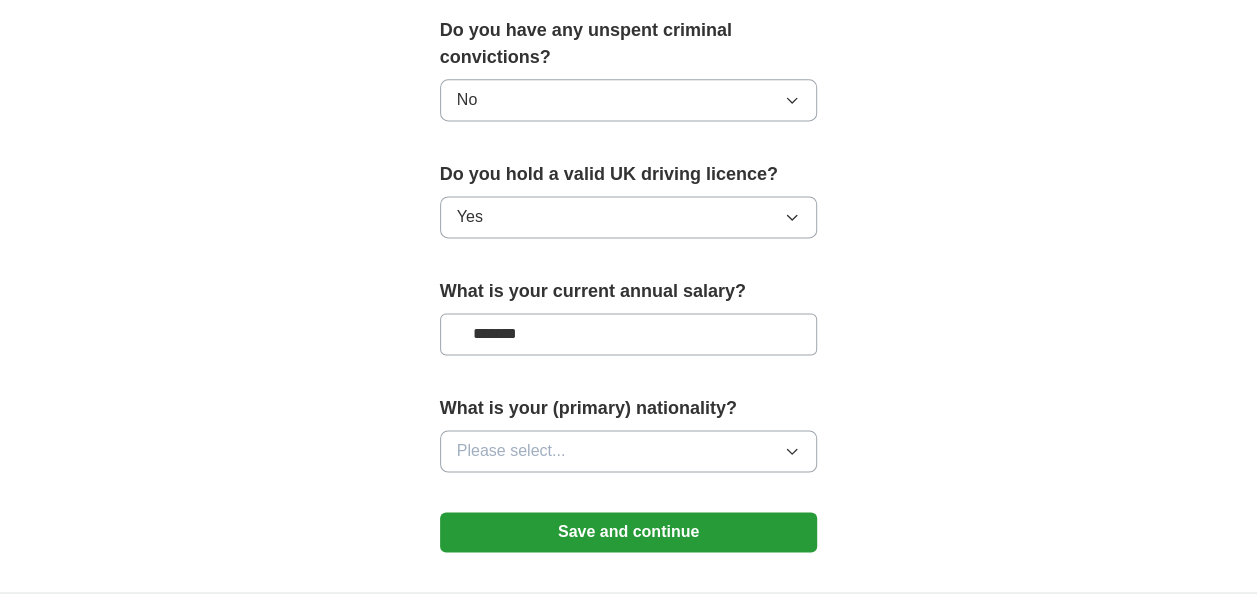 type on "*******" 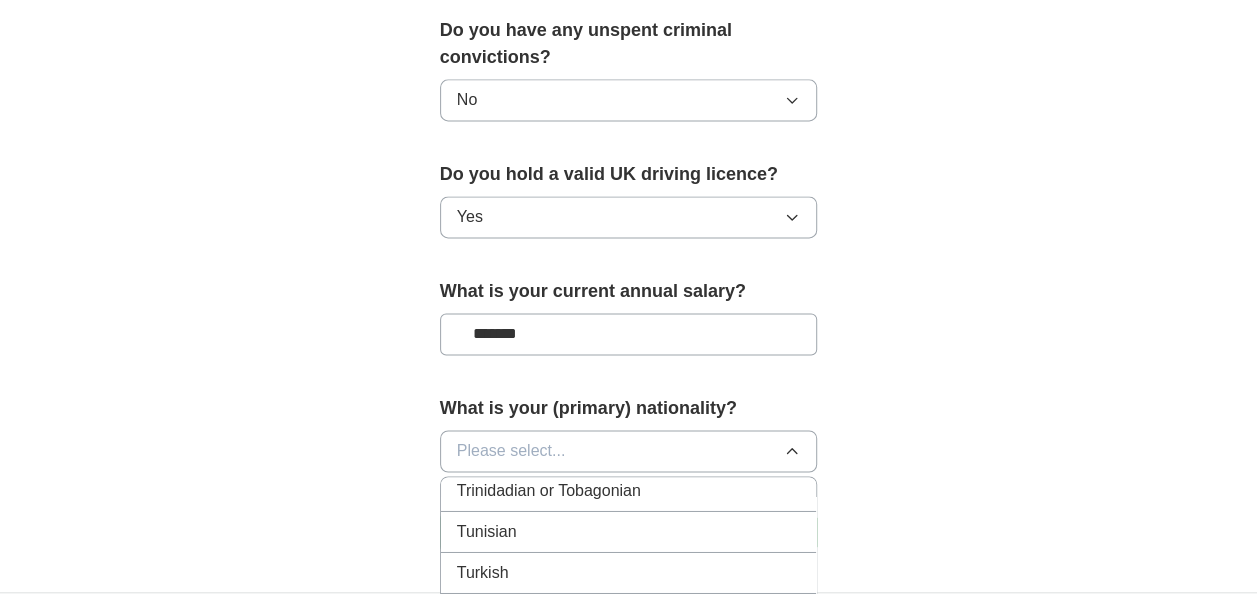 scroll, scrollTop: 7450, scrollLeft: 0, axis: vertical 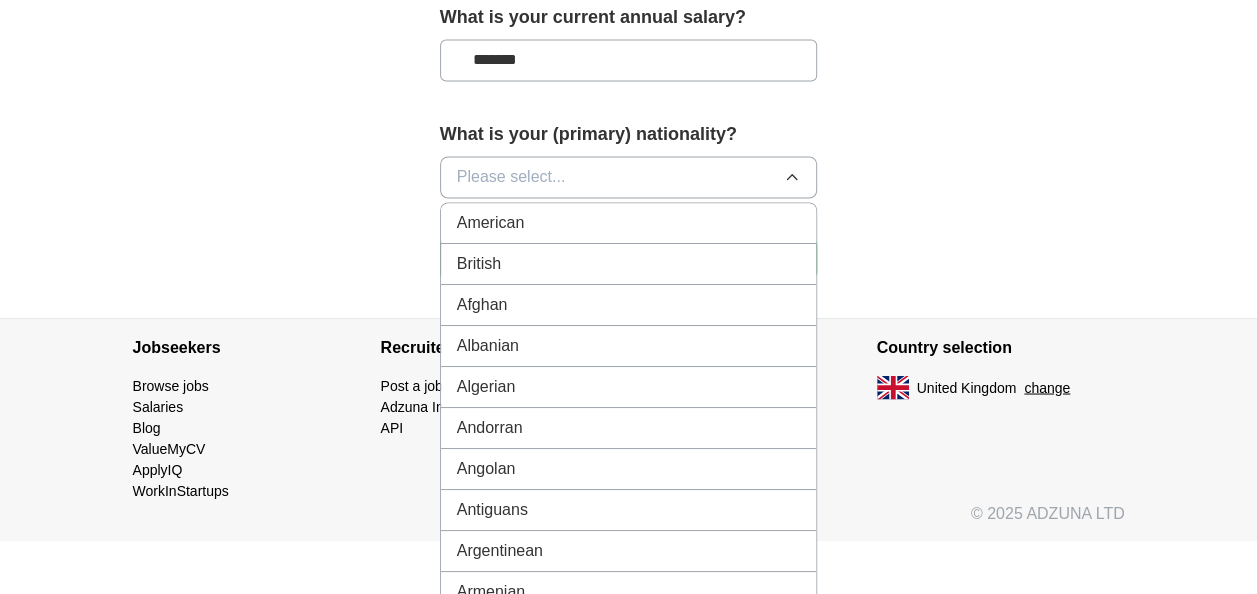 click on "British" at bounding box center [479, 264] 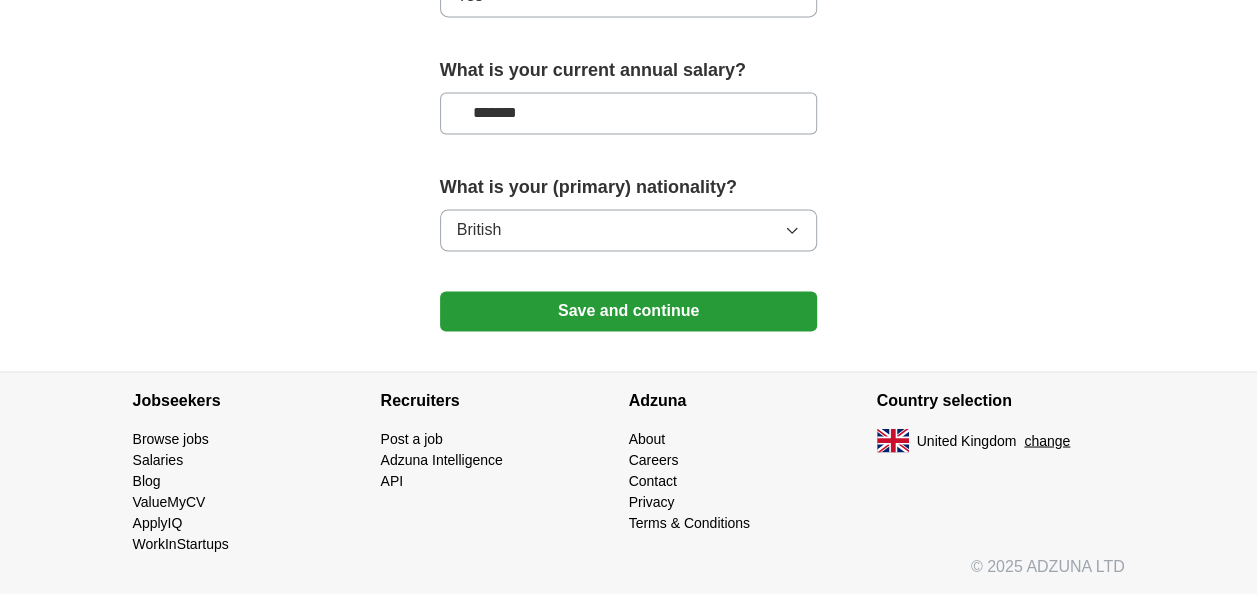 scroll, scrollTop: 1526, scrollLeft: 0, axis: vertical 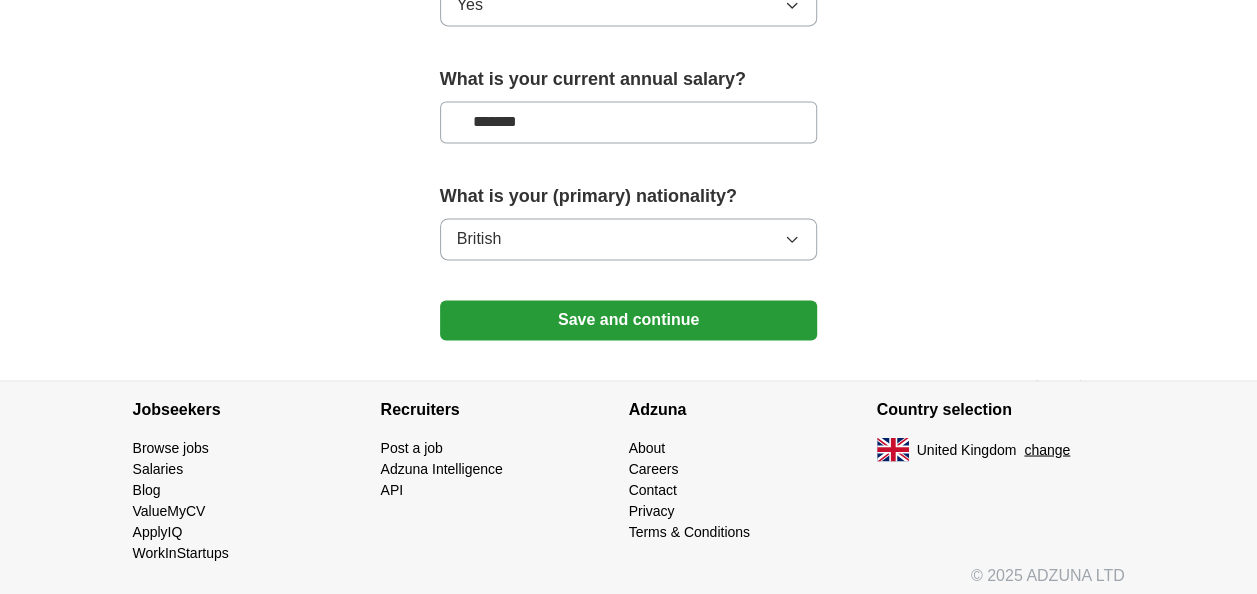 click on "Save and continue" at bounding box center [629, 320] 